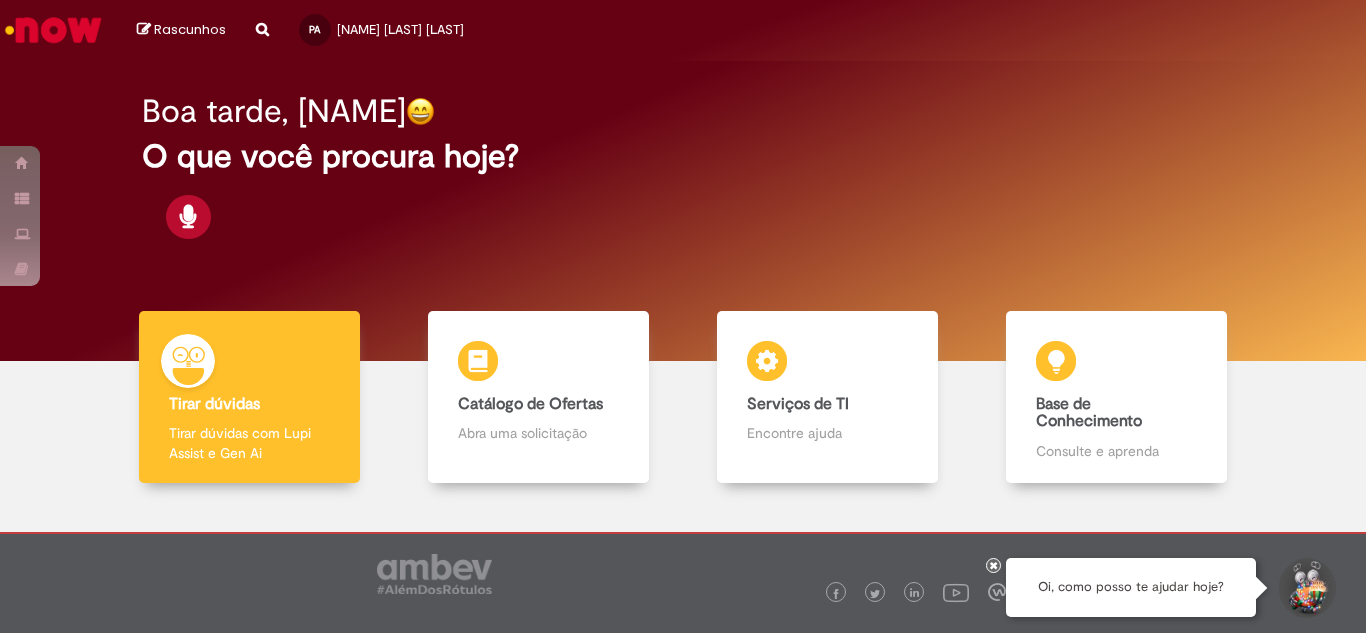 scroll, scrollTop: 0, scrollLeft: 0, axis: both 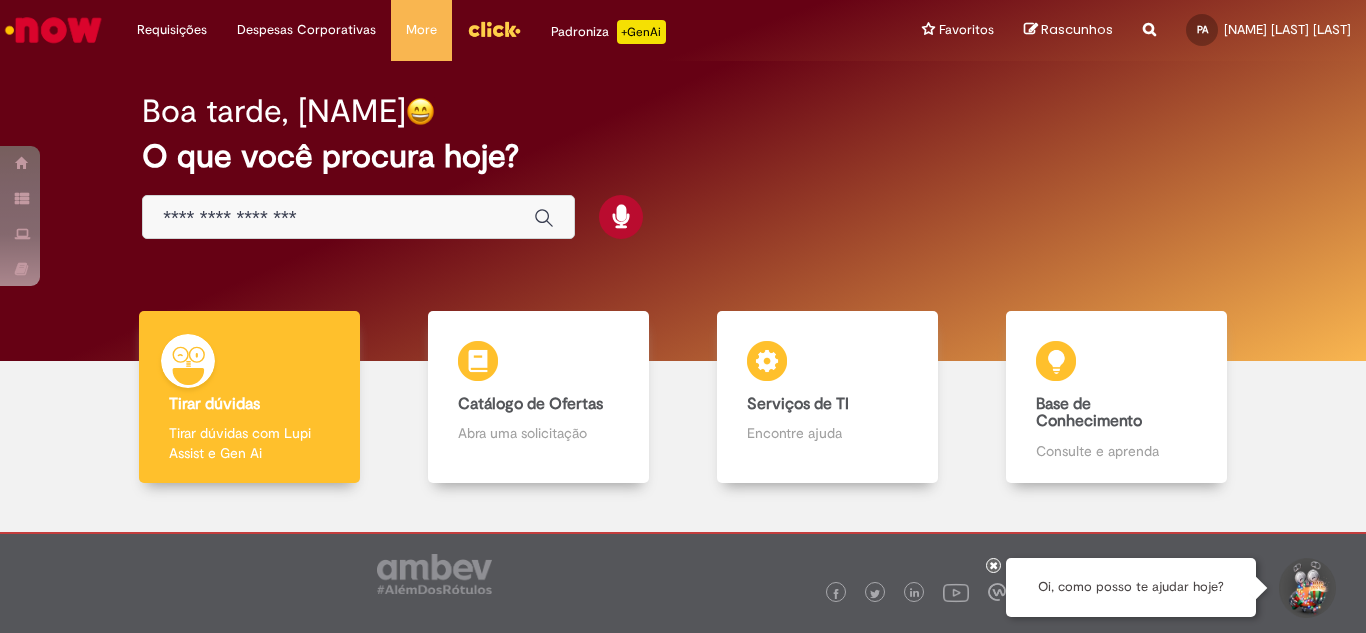 click at bounding box center [494, 29] 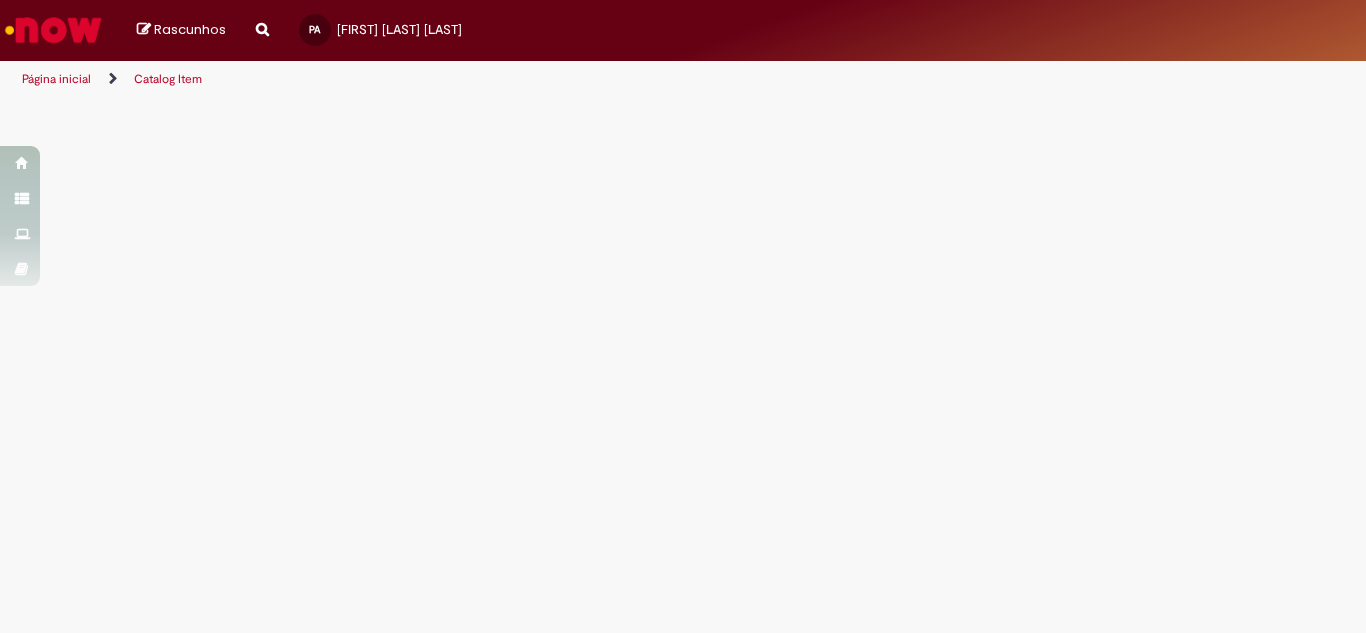 scroll, scrollTop: 0, scrollLeft: 0, axis: both 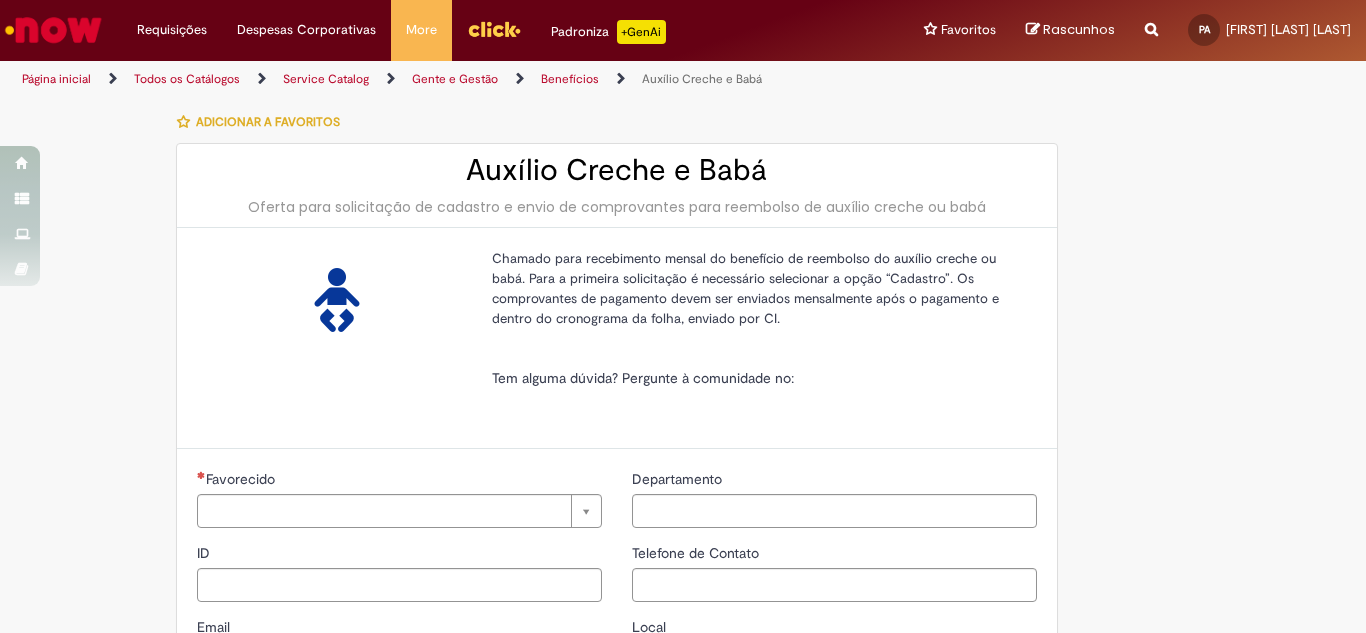 type on "********" 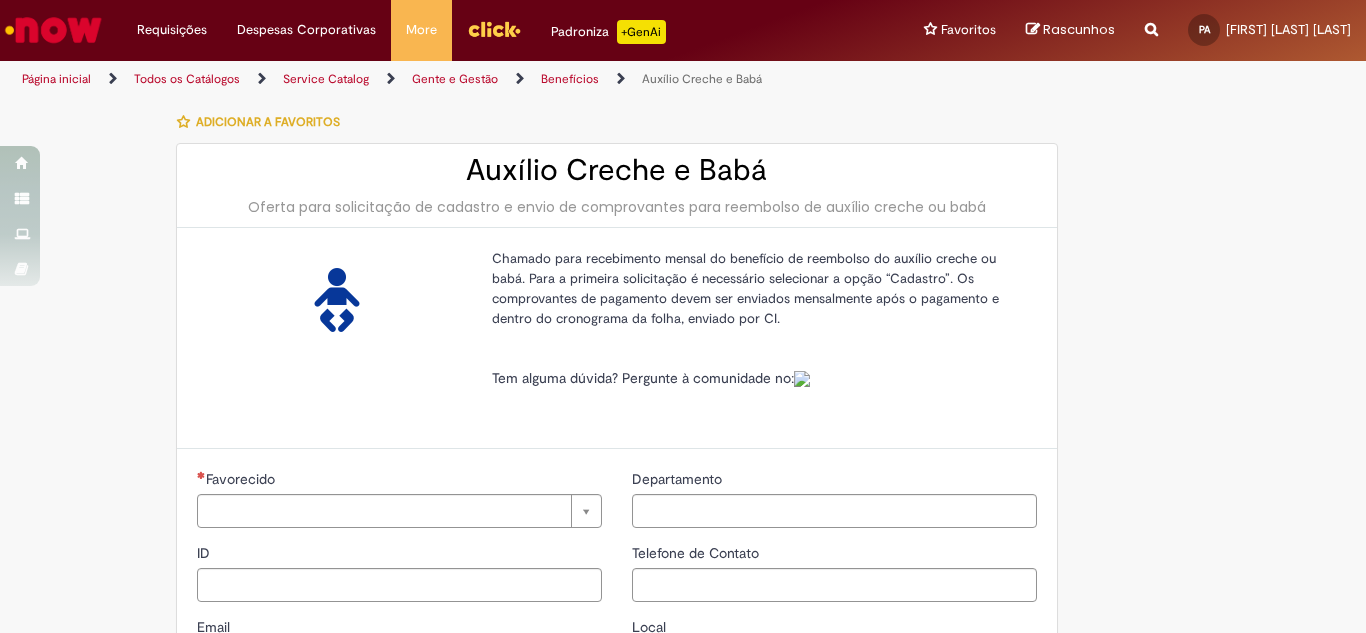type on "**********" 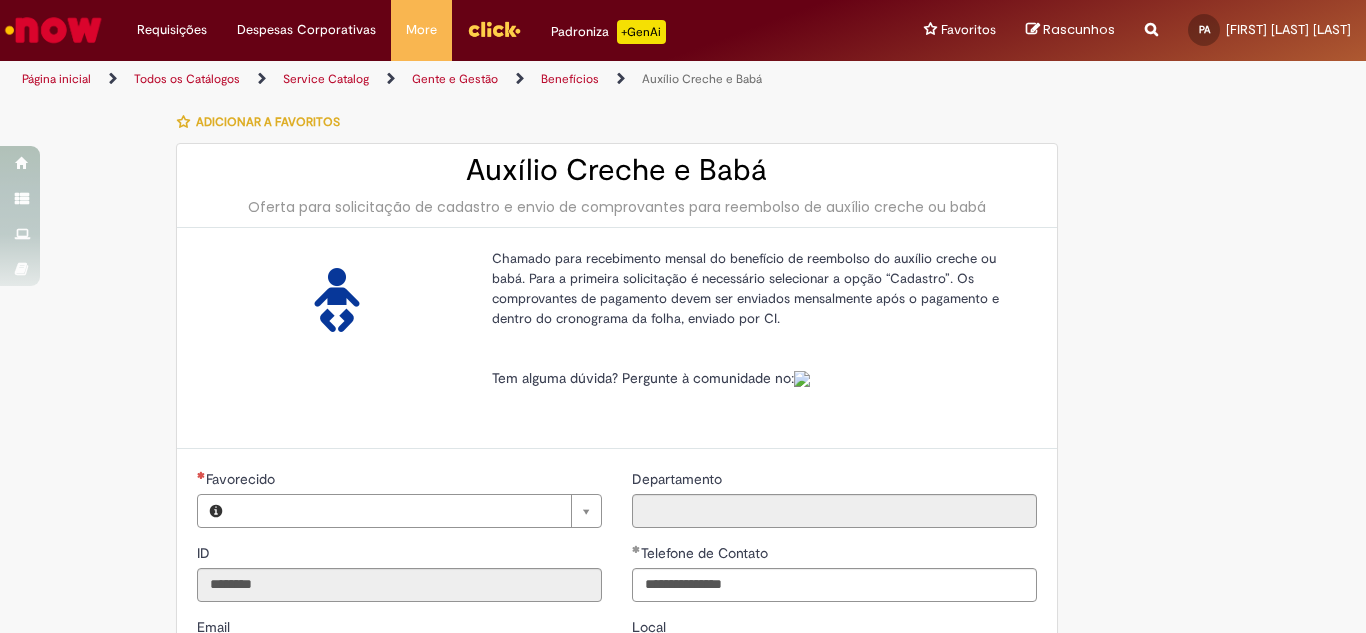 type on "**********" 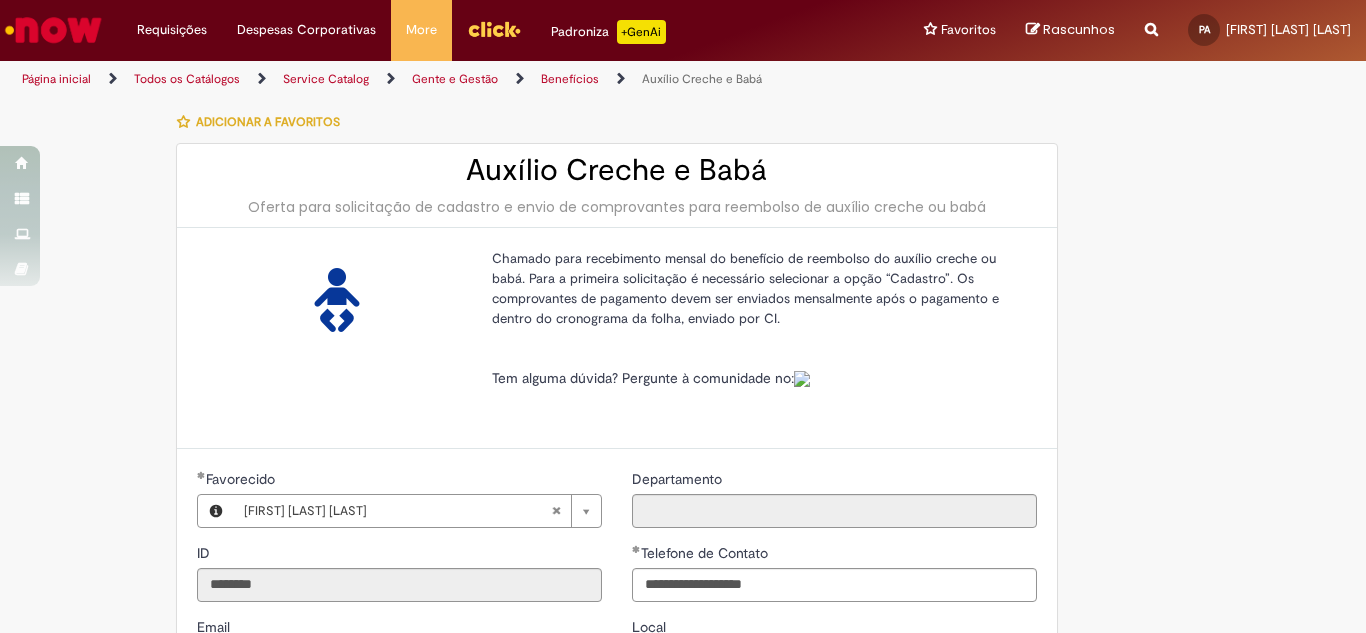 type on "**********" 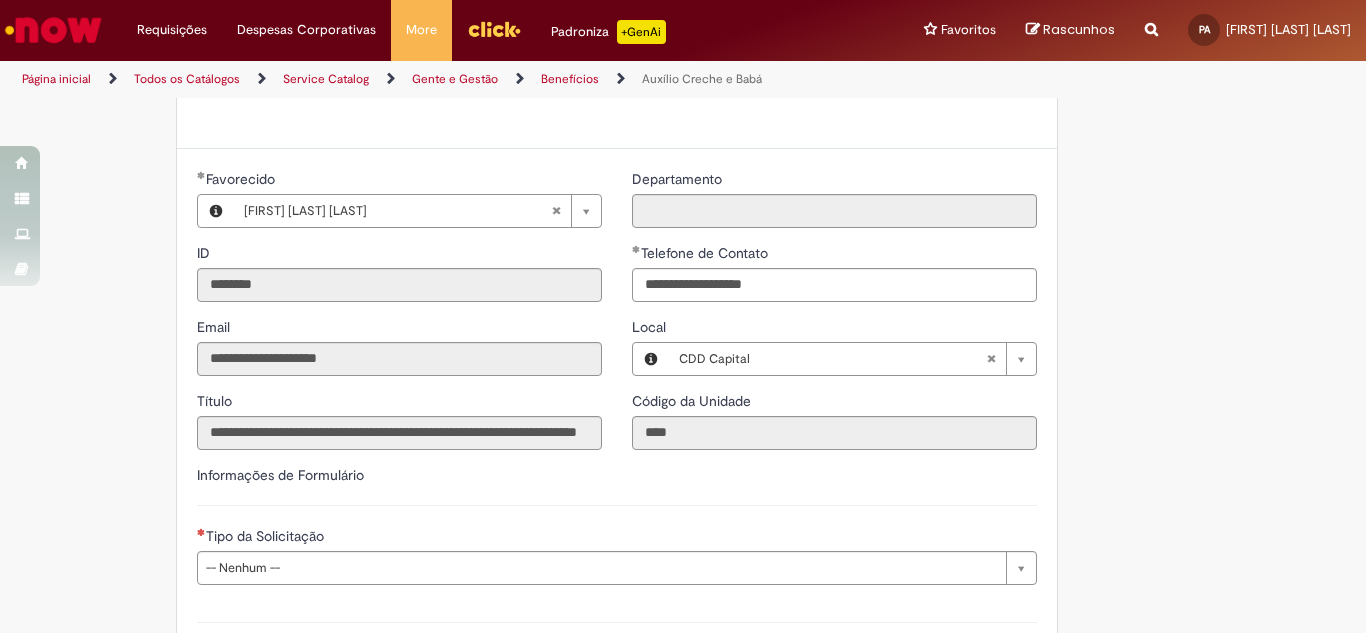 scroll, scrollTop: 547, scrollLeft: 0, axis: vertical 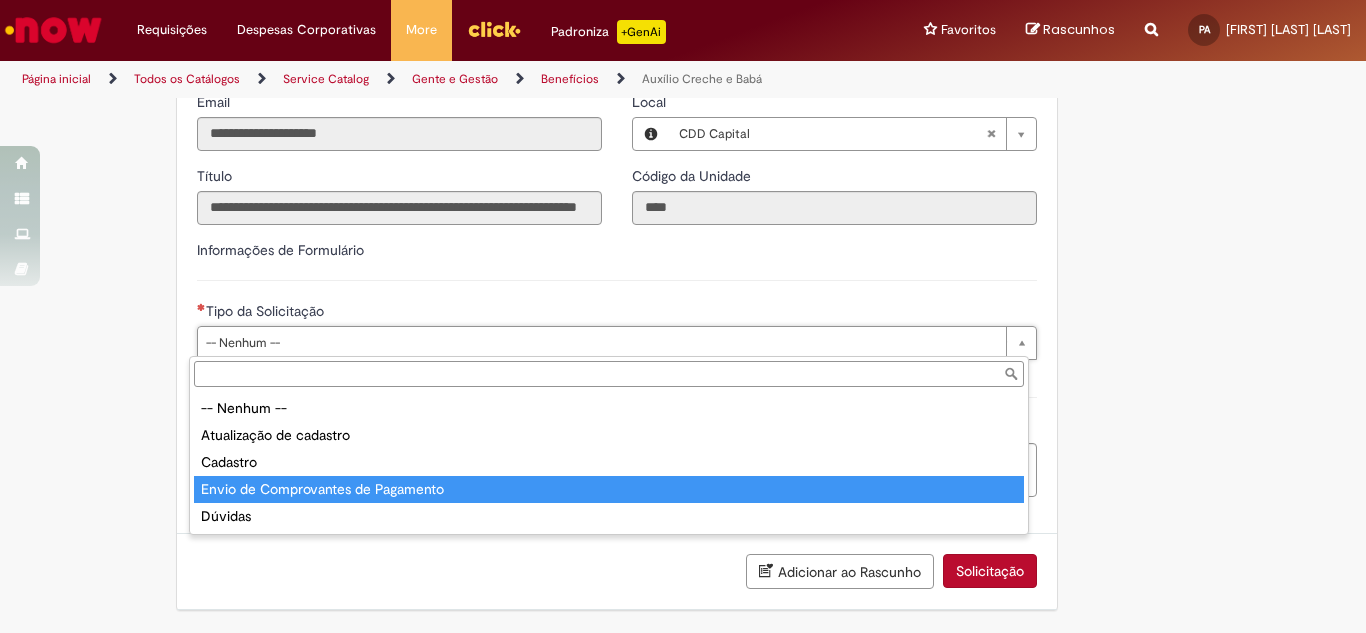 type on "**********" 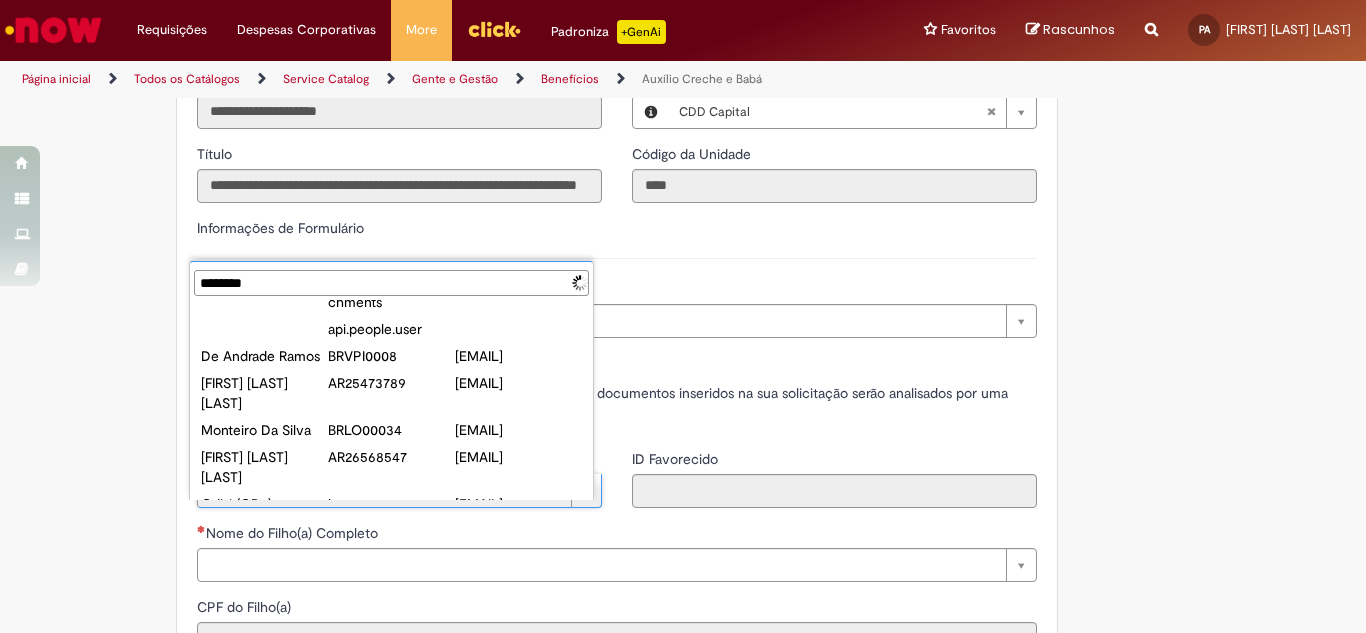 scroll, scrollTop: 0, scrollLeft: 0, axis: both 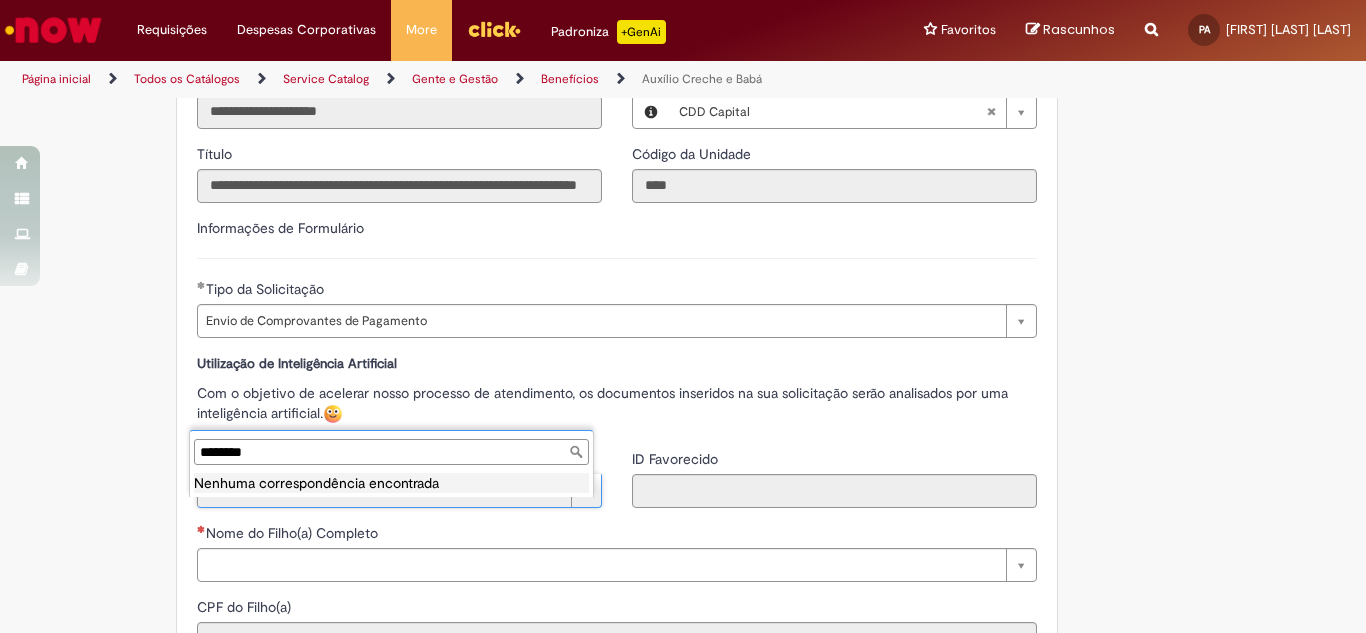 drag, startPoint x: 283, startPoint y: 450, endPoint x: 0, endPoint y: 414, distance: 285.28058 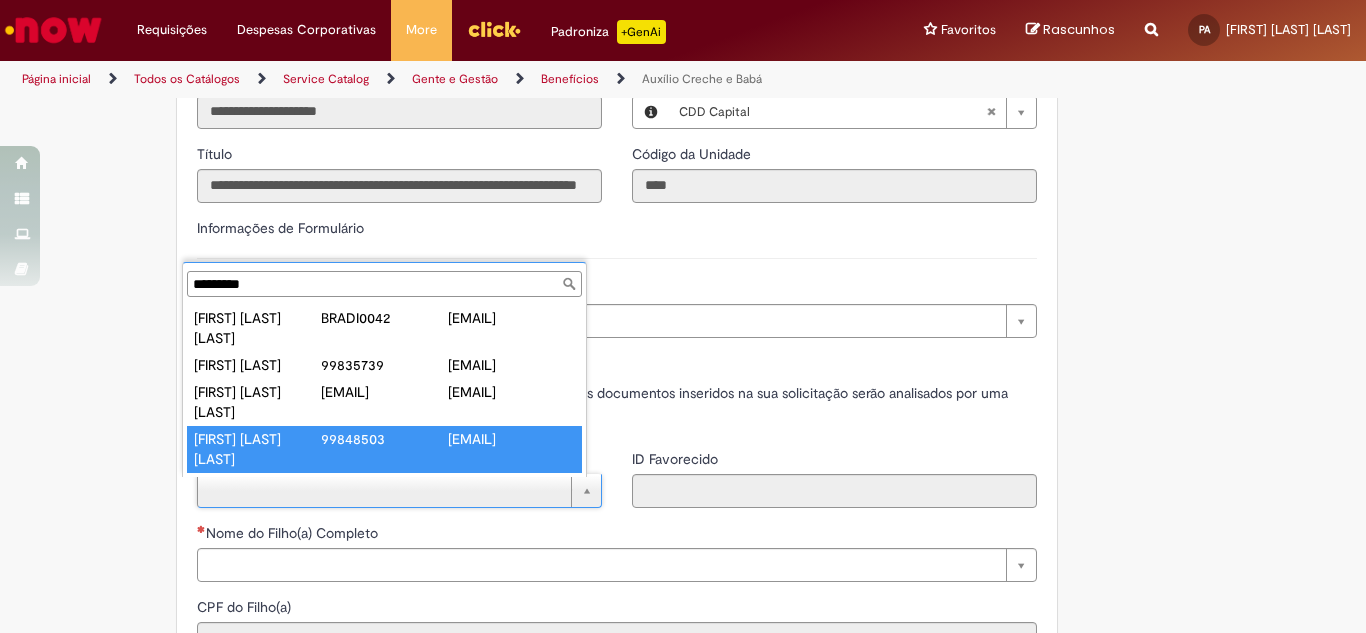 type on "*********" 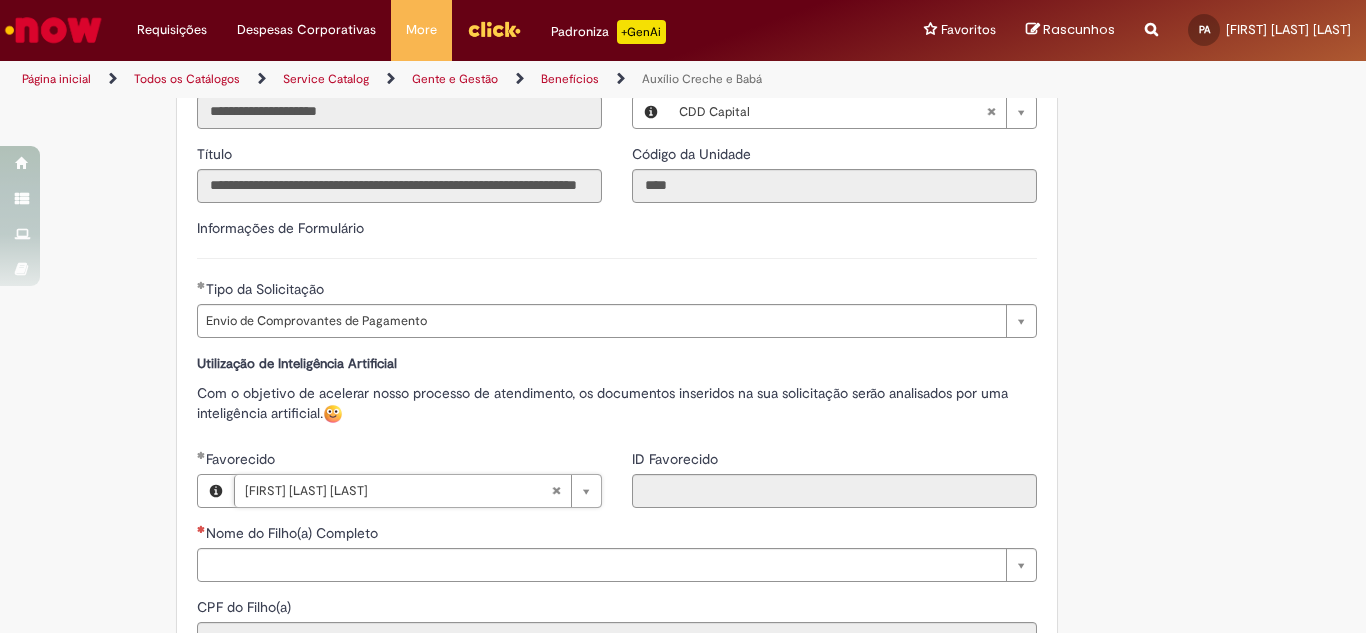 type on "********" 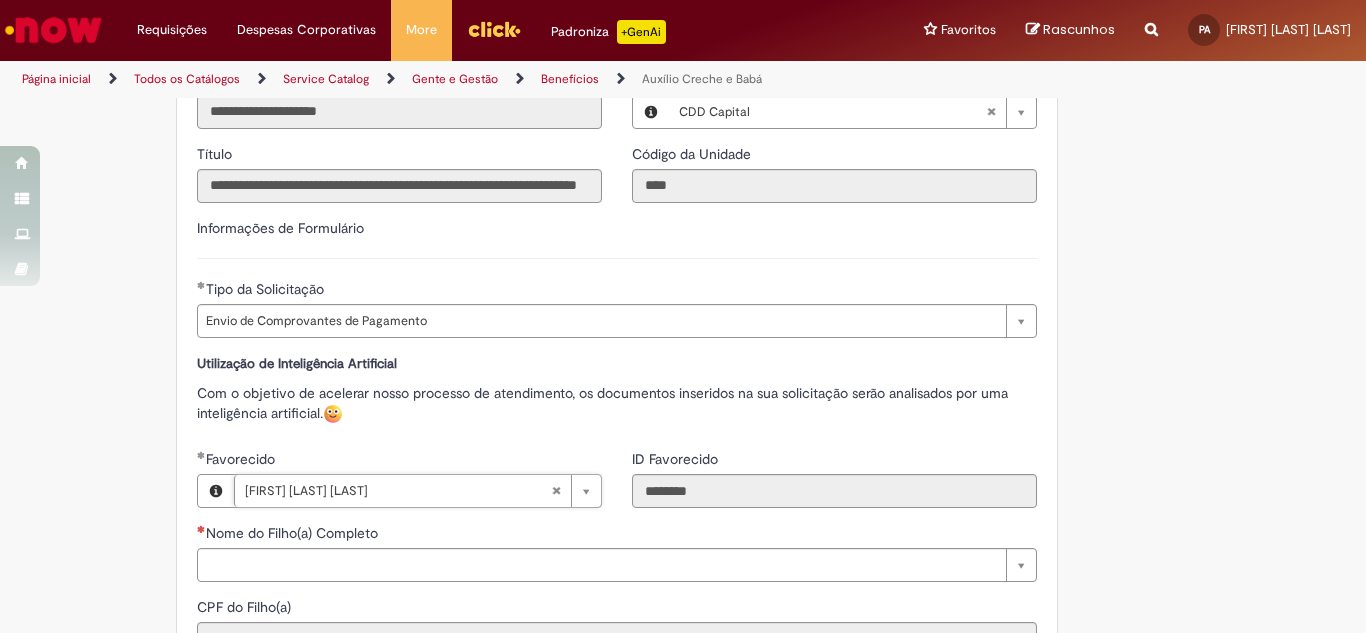 scroll, scrollTop: 647, scrollLeft: 0, axis: vertical 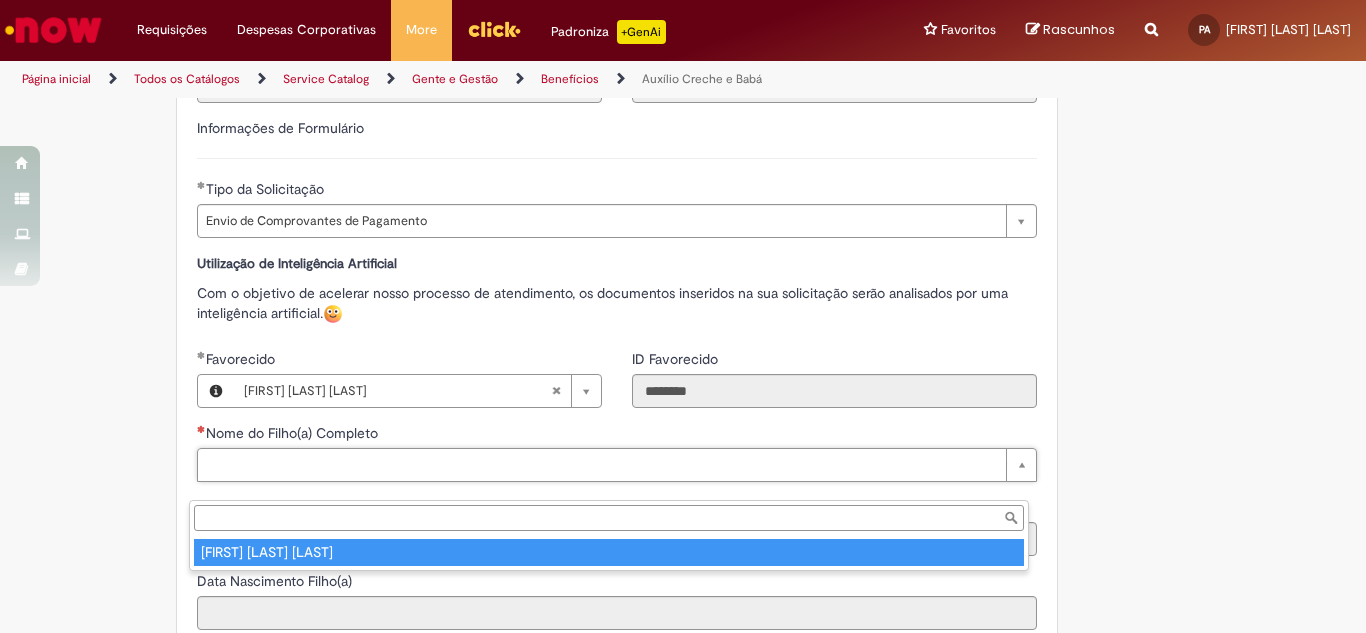 type on "**********" 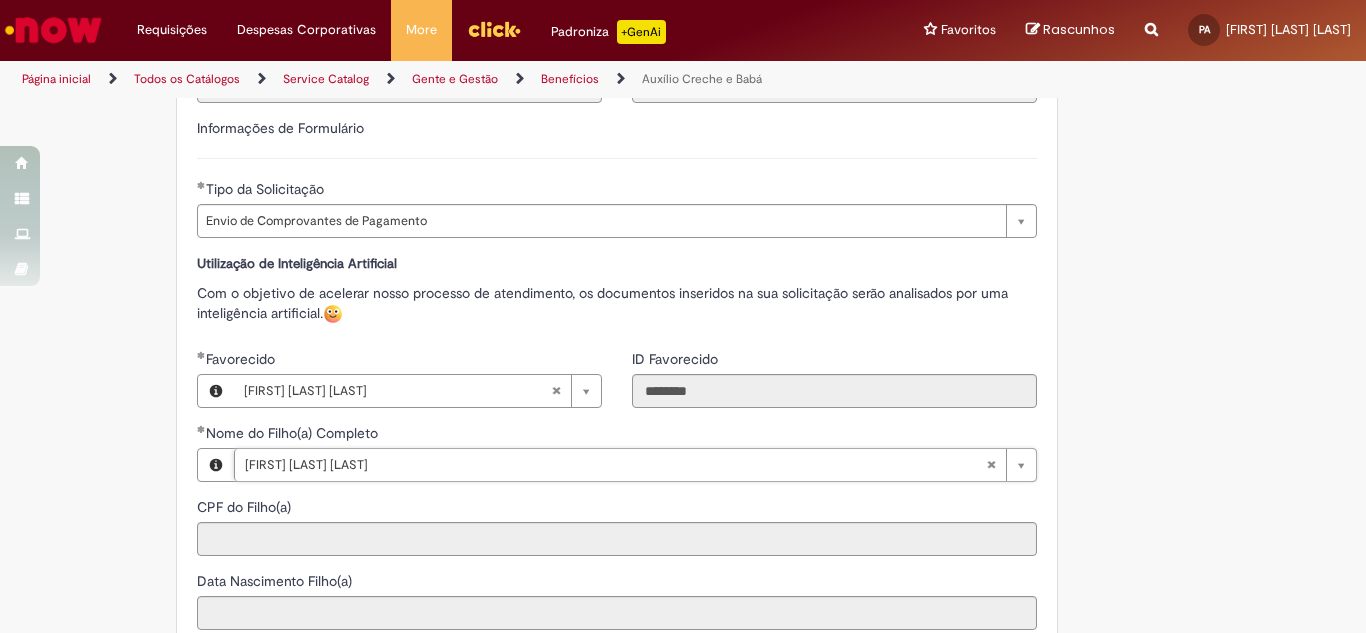 type on "**********" 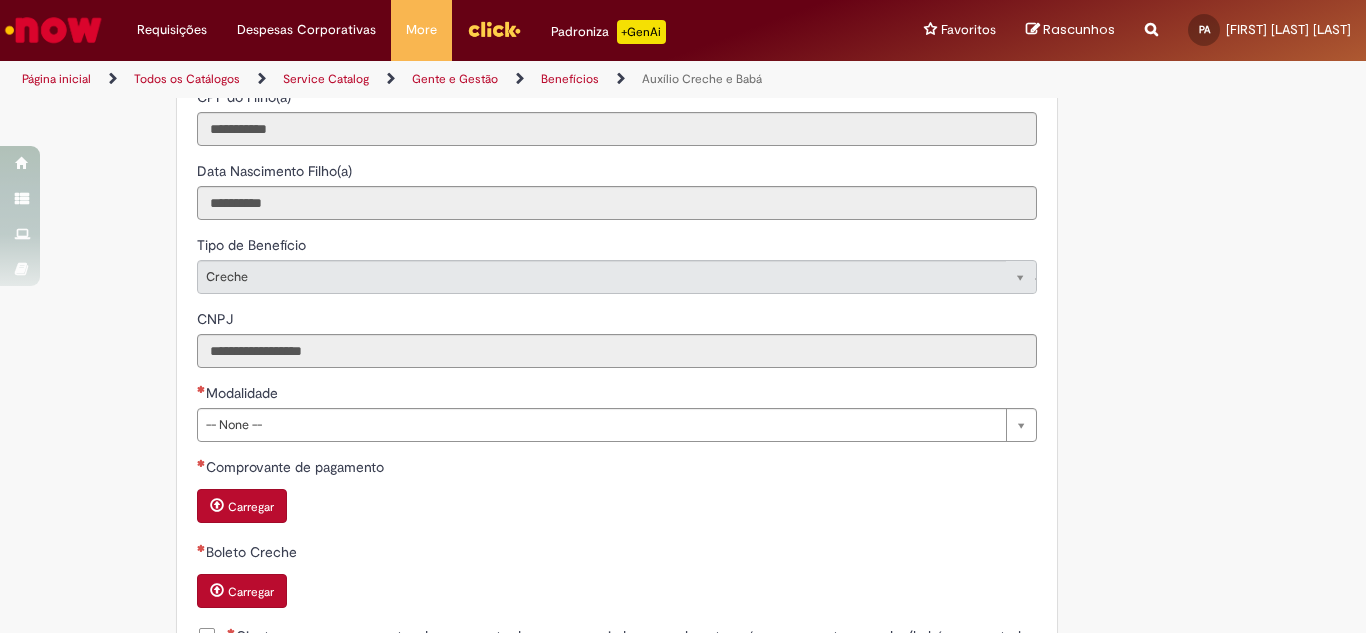 scroll, scrollTop: 1147, scrollLeft: 0, axis: vertical 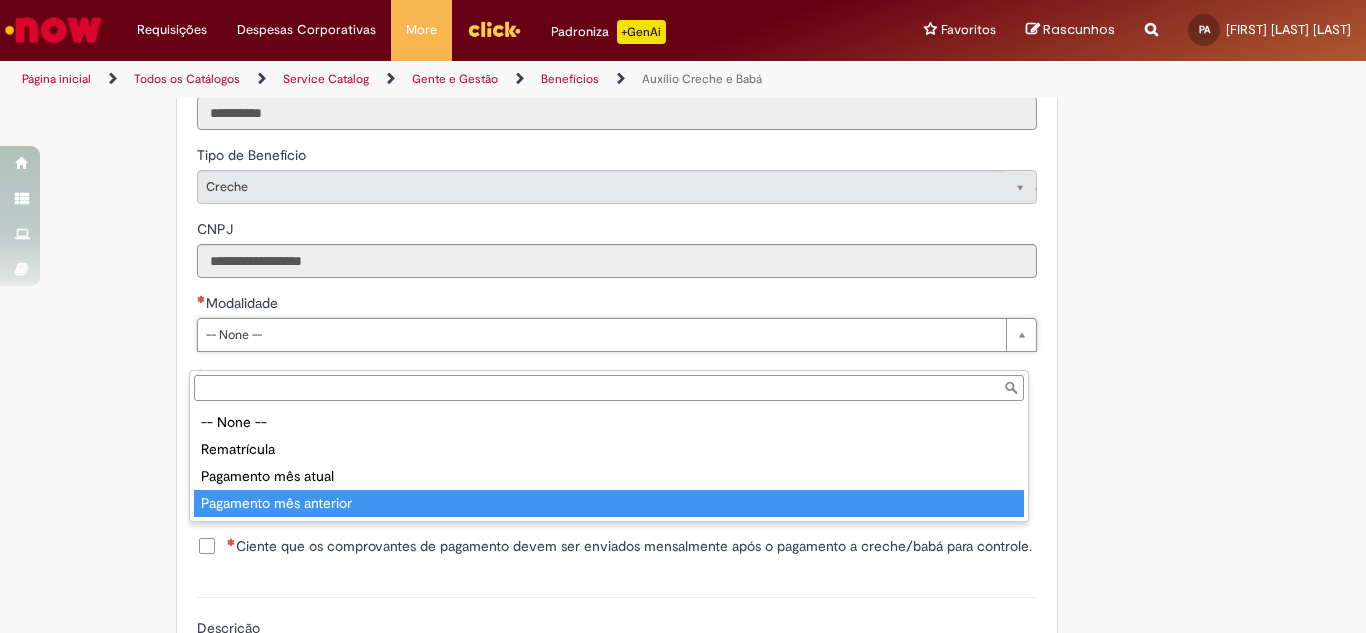 type on "**********" 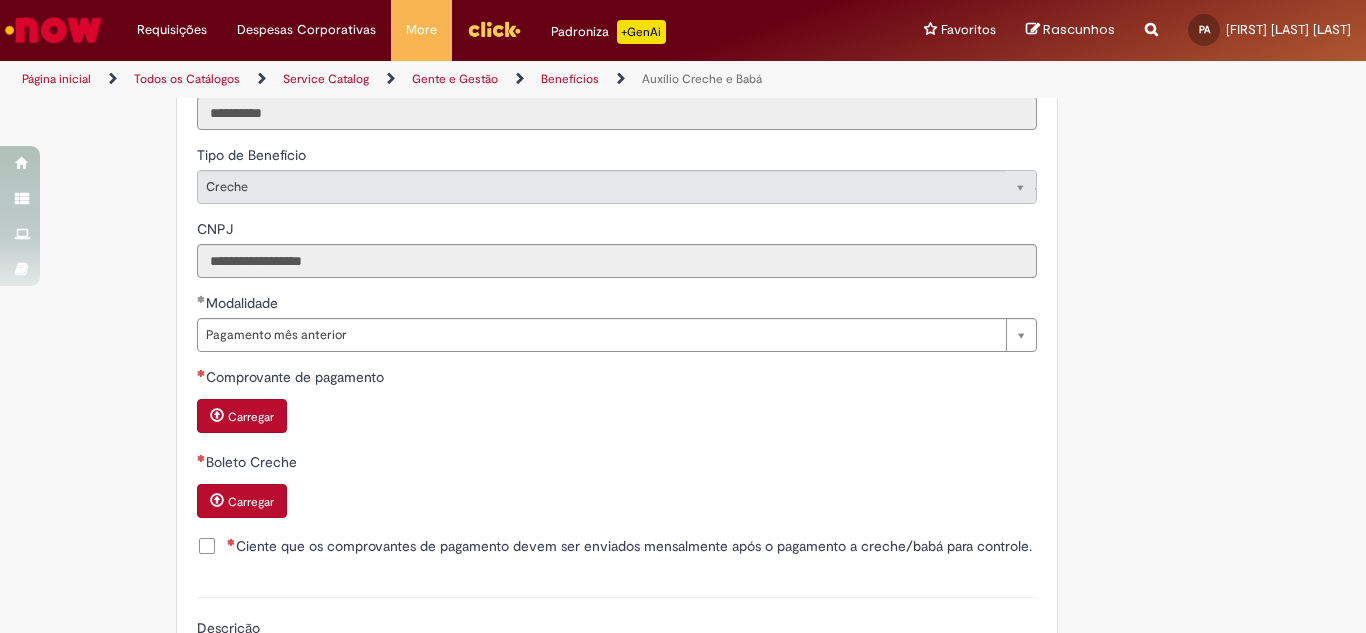 click on "Carregar" at bounding box center [251, 417] 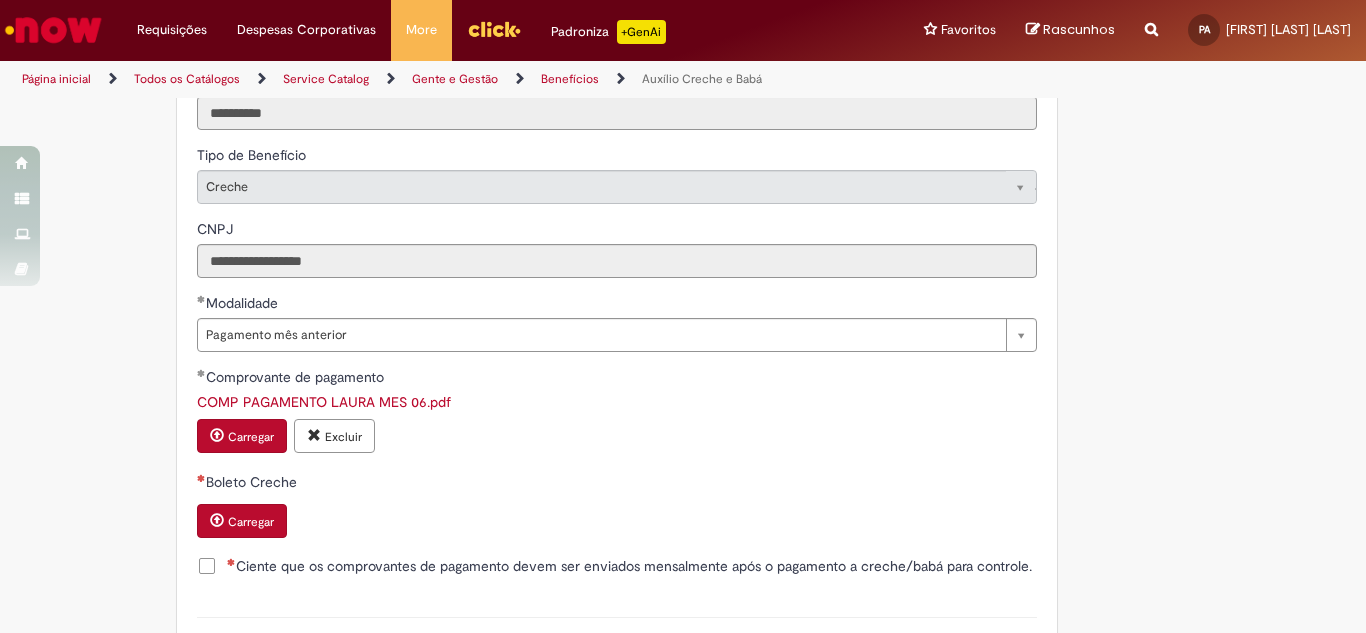 click on "Carregar" at bounding box center (251, 522) 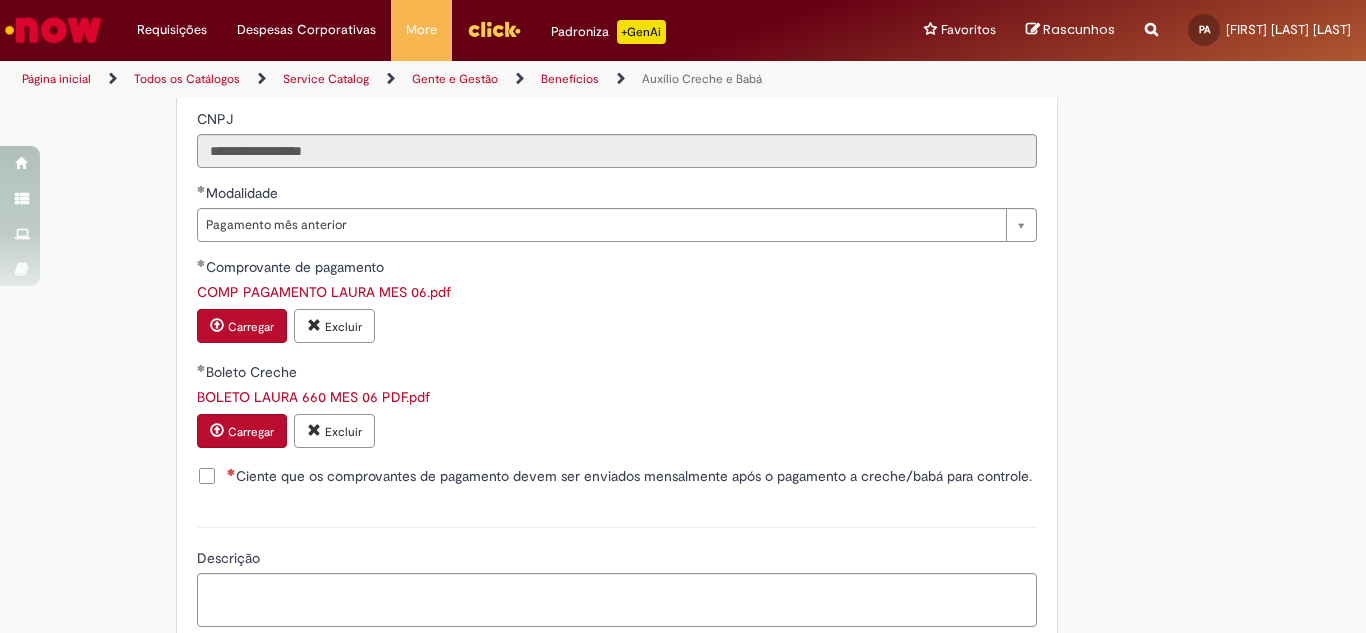 scroll, scrollTop: 1347, scrollLeft: 0, axis: vertical 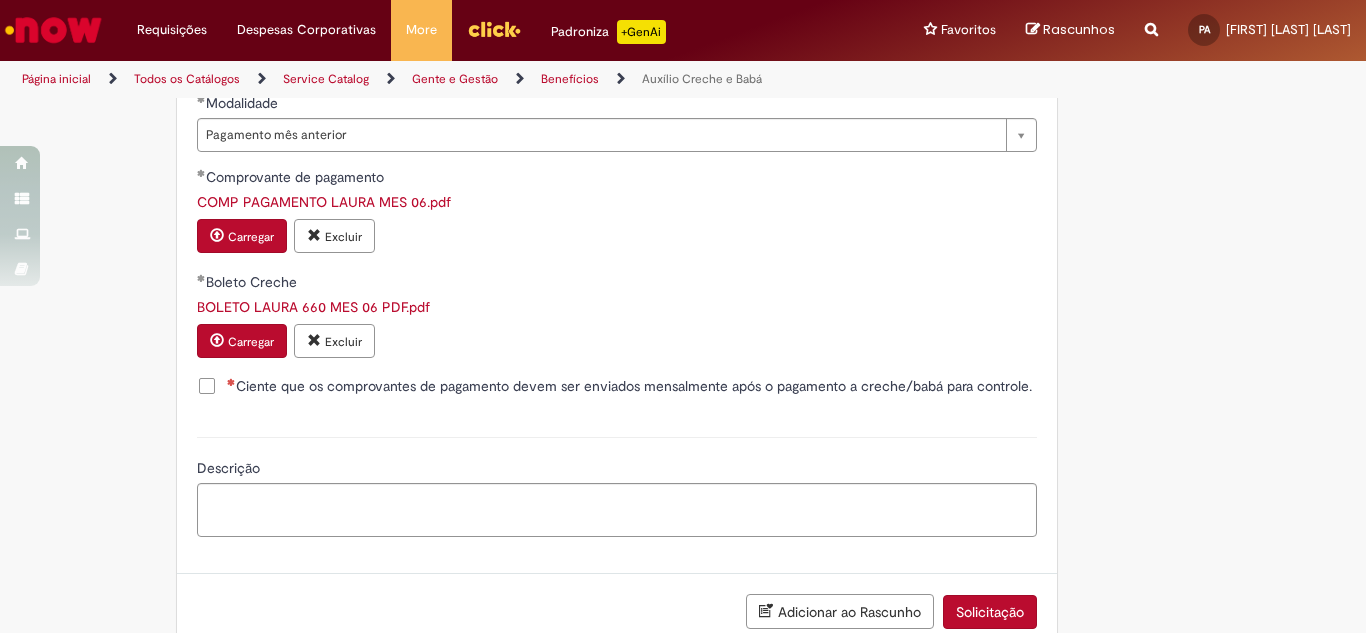 click on "Ciente que os comprovantes de pagamento devem ser enviados mensalmente após o pagamento a creche/babá para controle." at bounding box center (629, 386) 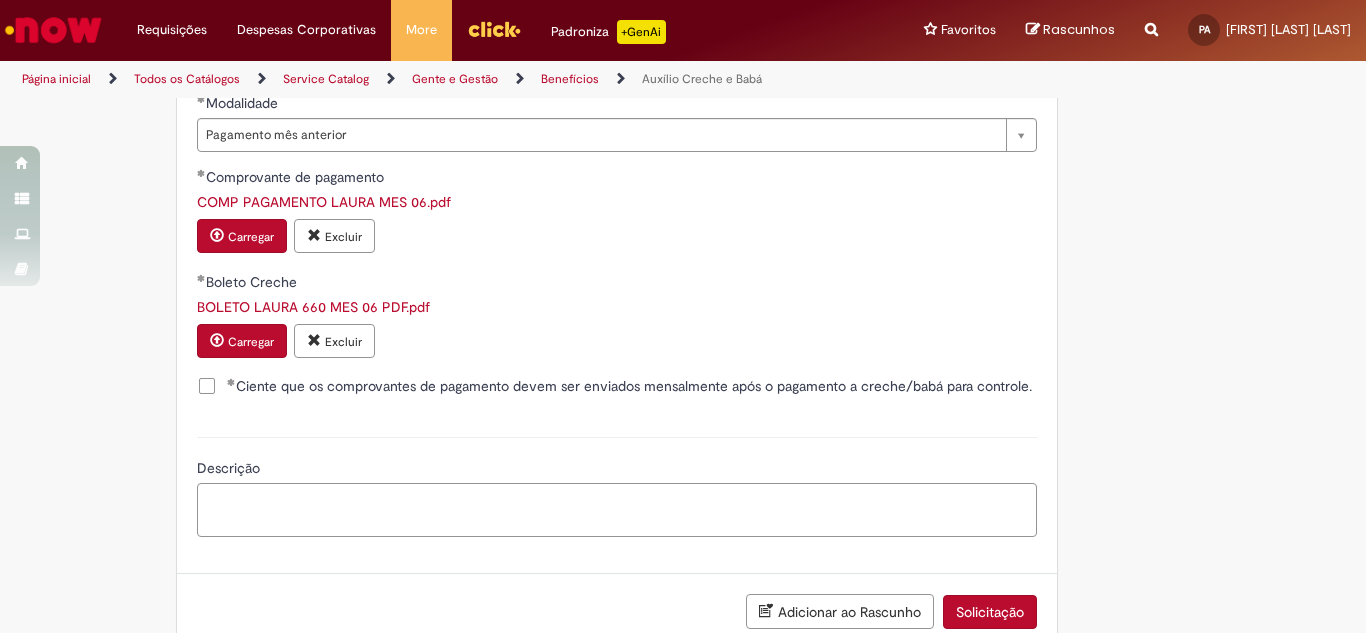 click on "Descrição" at bounding box center (617, 510) 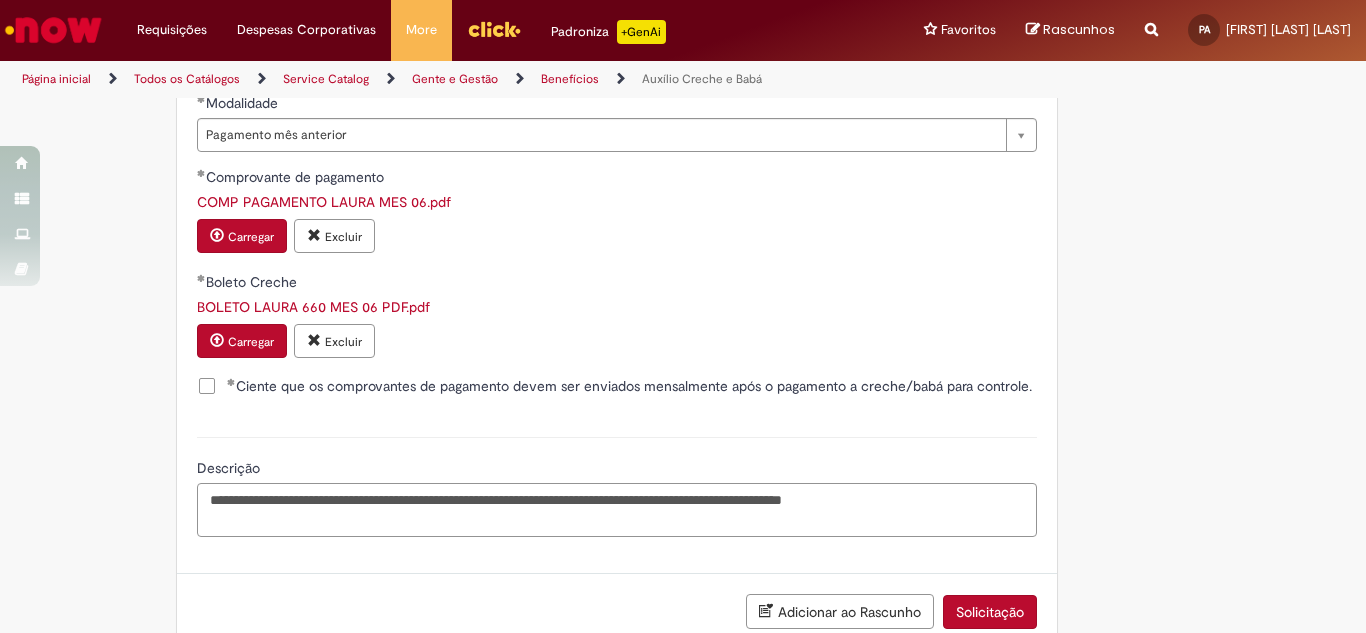 drag, startPoint x: 970, startPoint y: 529, endPoint x: 88, endPoint y: 472, distance: 883.8399 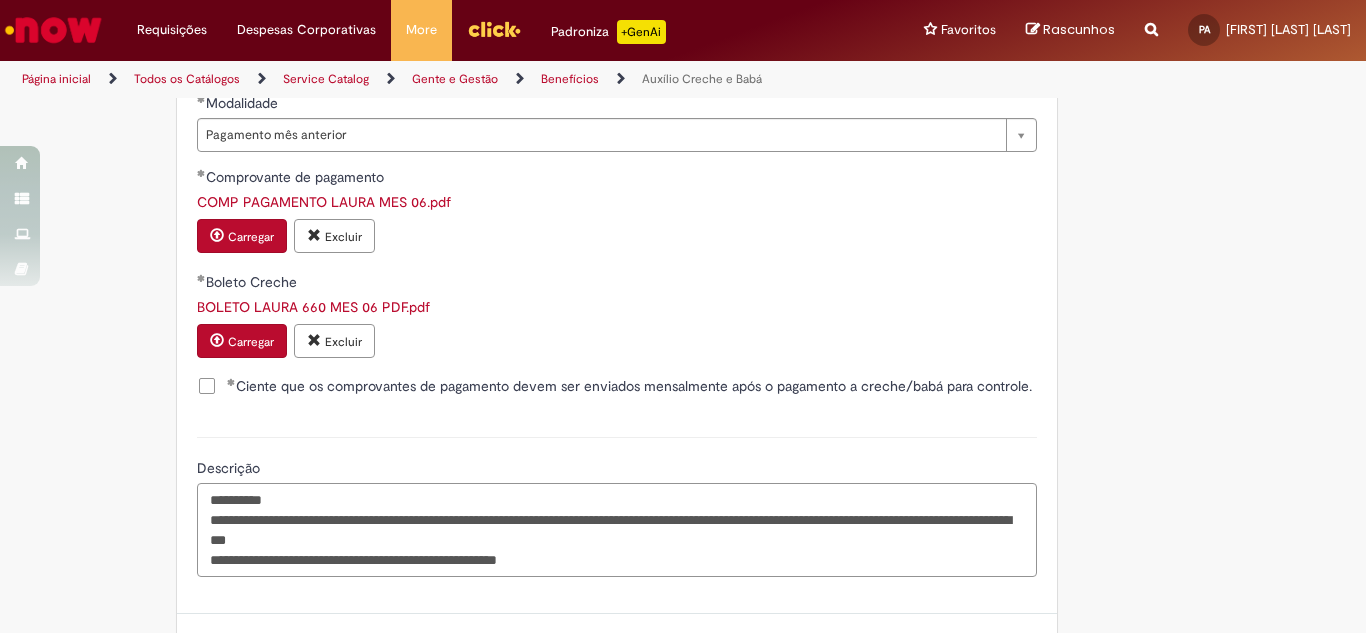 drag, startPoint x: 280, startPoint y: 515, endPoint x: 208, endPoint y: 528, distance: 73.1642 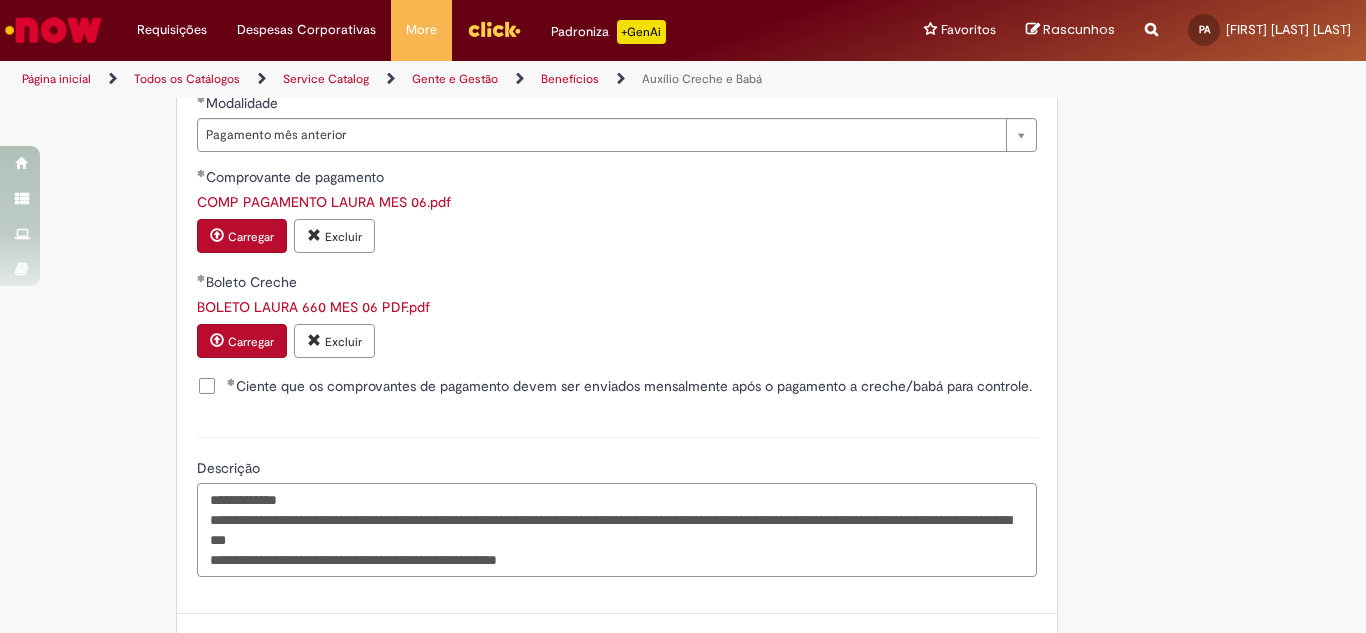 click on "**********" at bounding box center (617, 530) 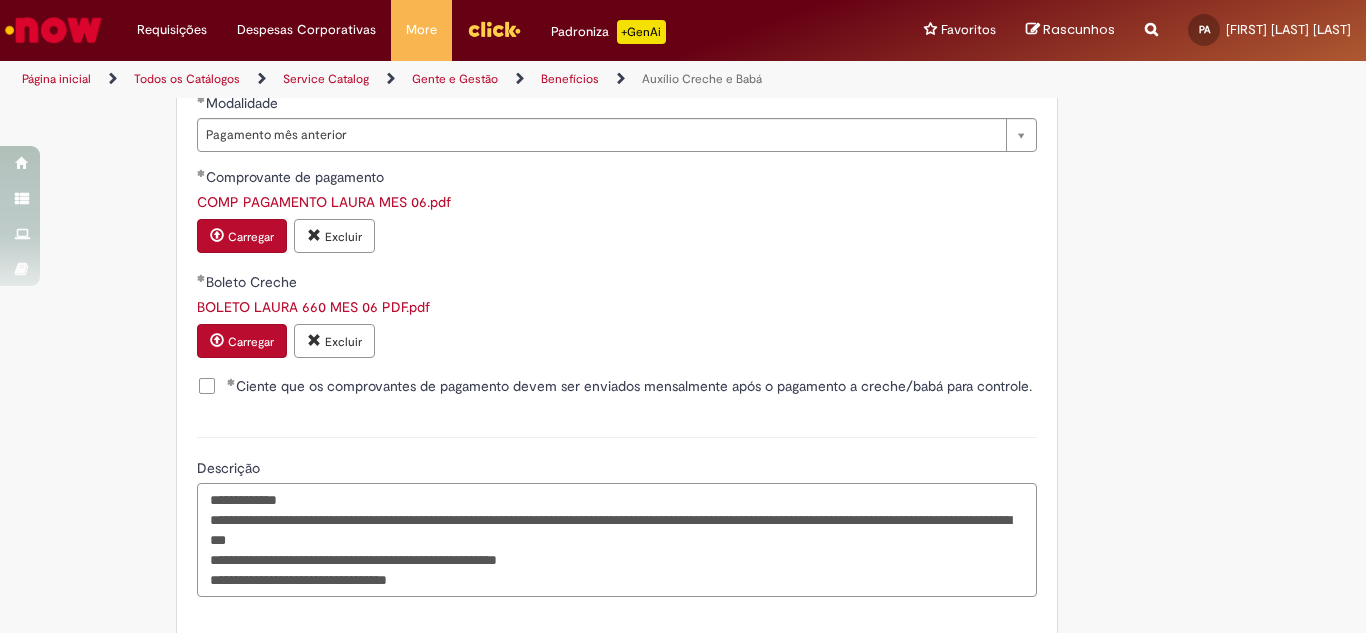 click on "**********" at bounding box center (617, 540) 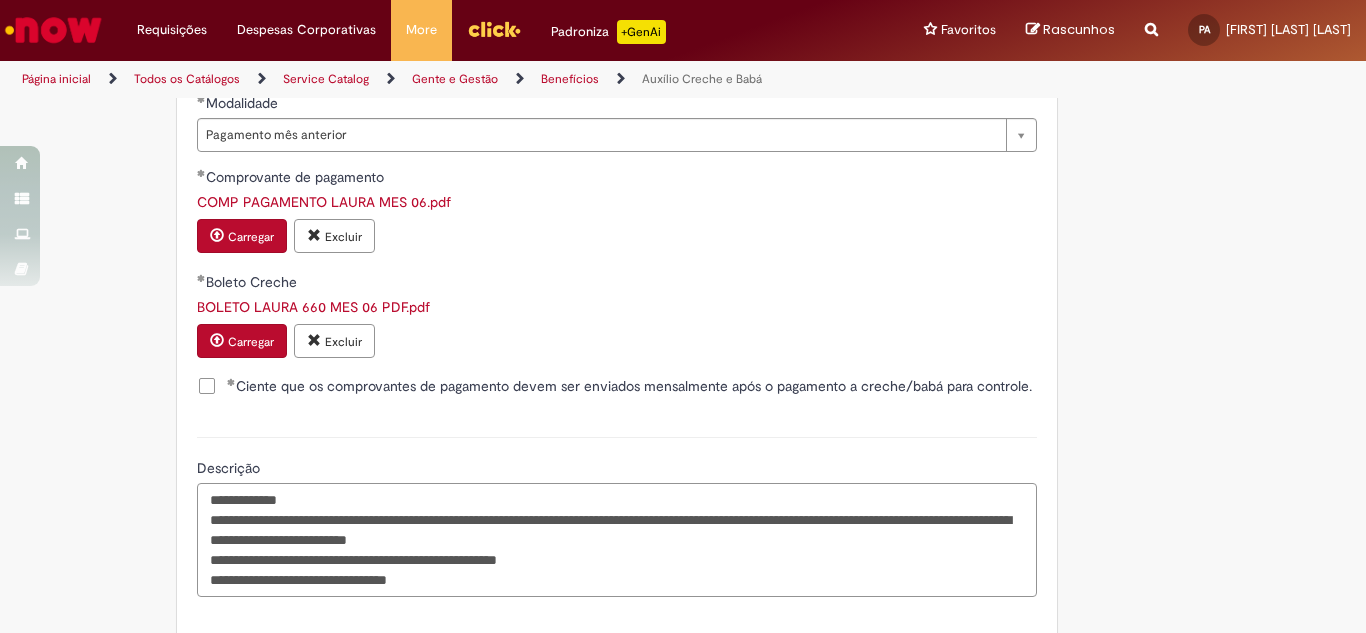 click on "**********" at bounding box center (617, 540) 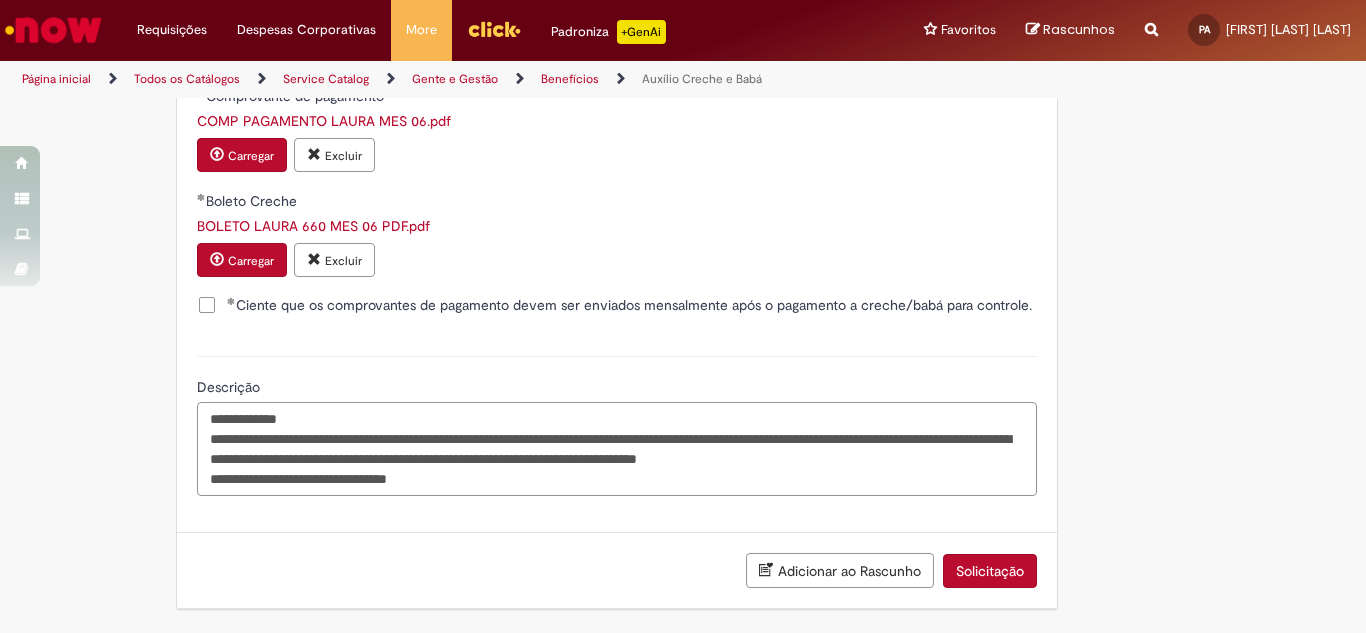 scroll, scrollTop: 1449, scrollLeft: 0, axis: vertical 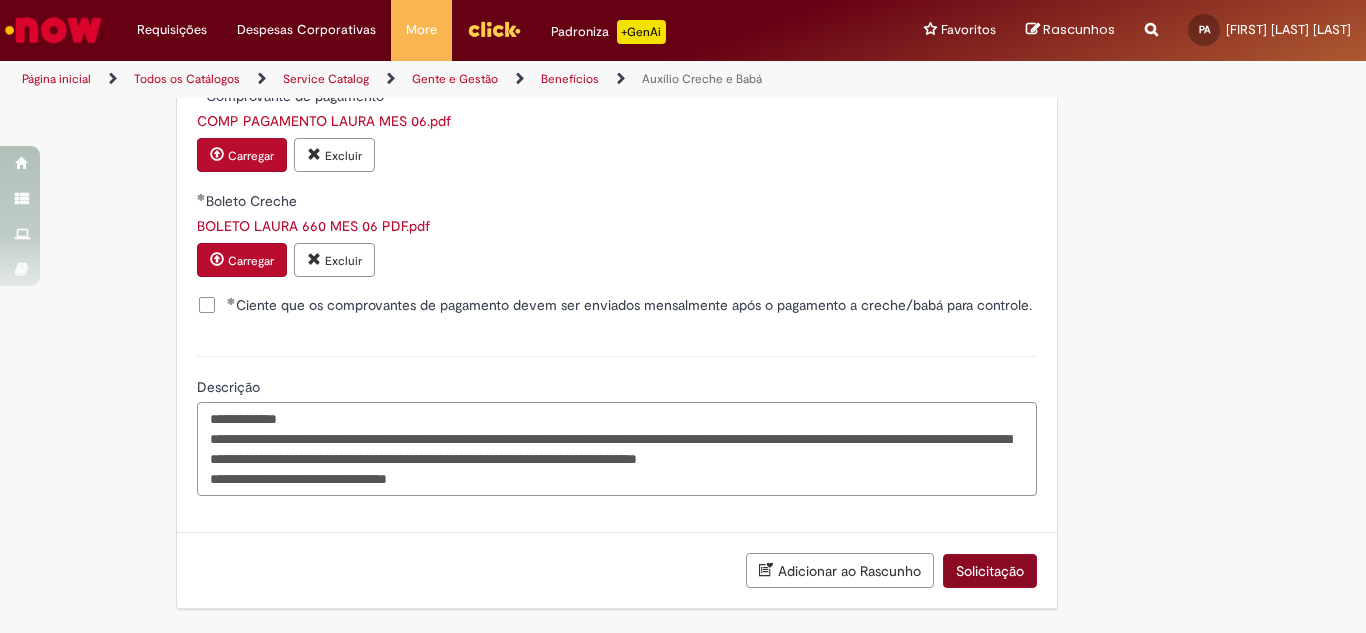 type on "**********" 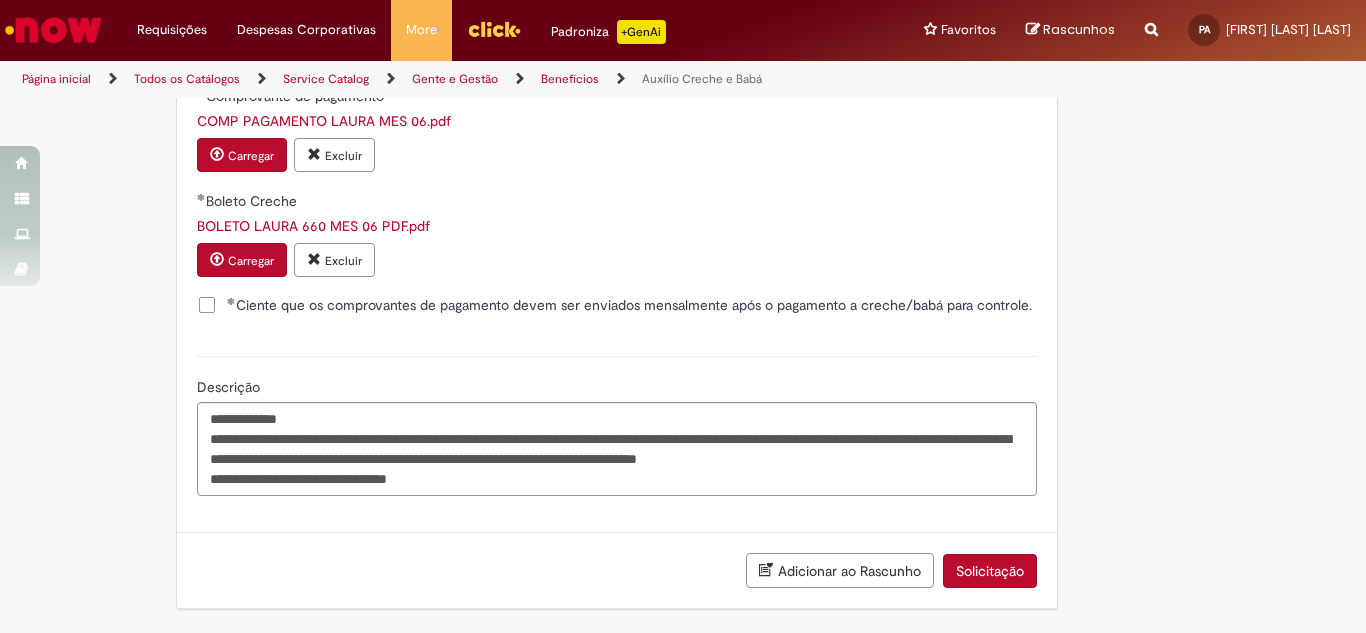 click on "Solicitação" at bounding box center (990, 571) 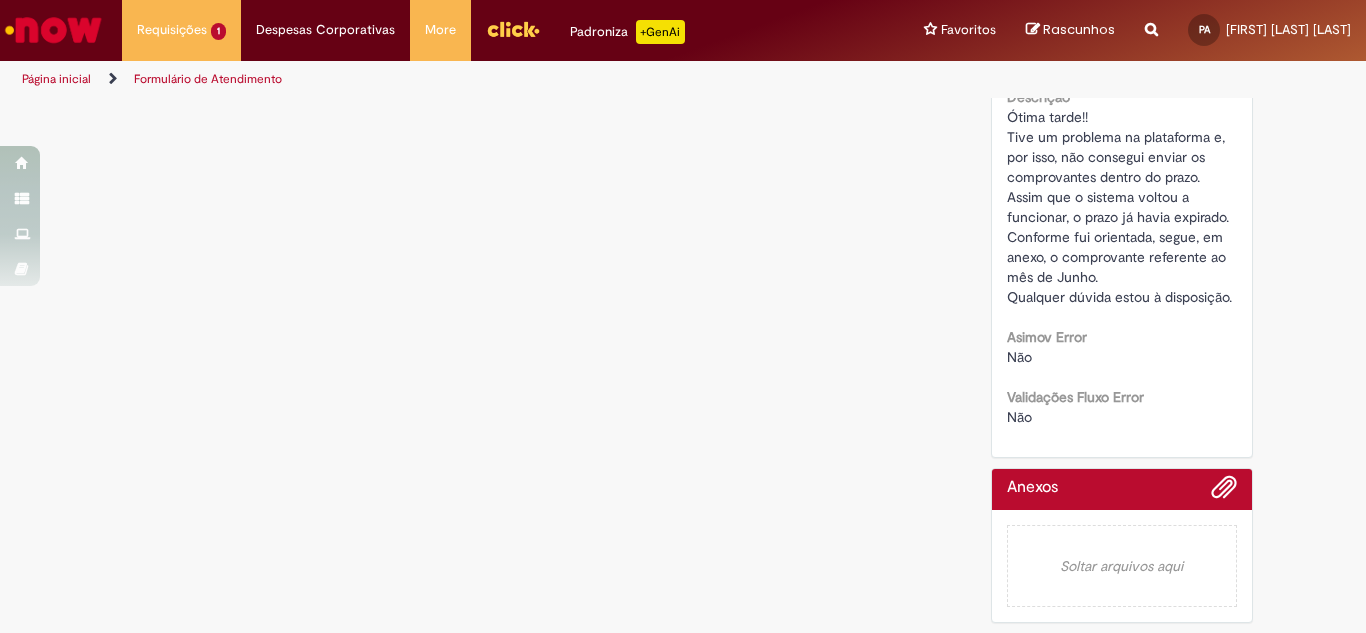 scroll, scrollTop: 0, scrollLeft: 0, axis: both 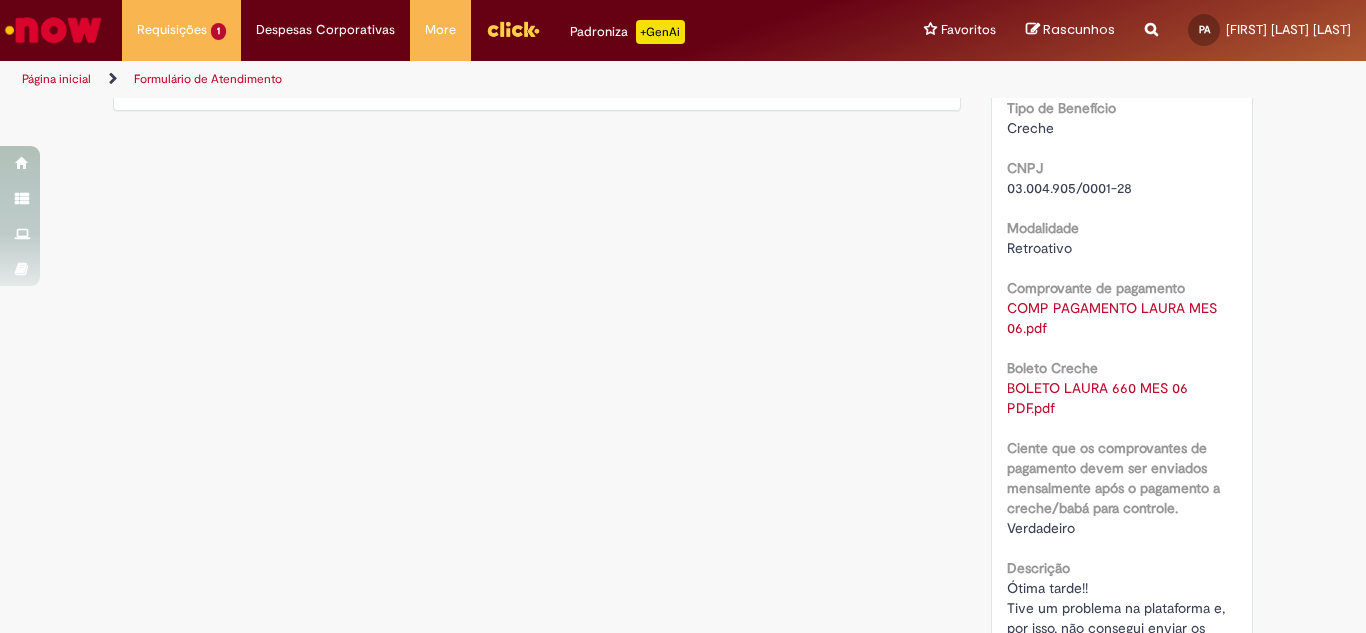 drag, startPoint x: 405, startPoint y: 404, endPoint x: 405, endPoint y: 392, distance: 12 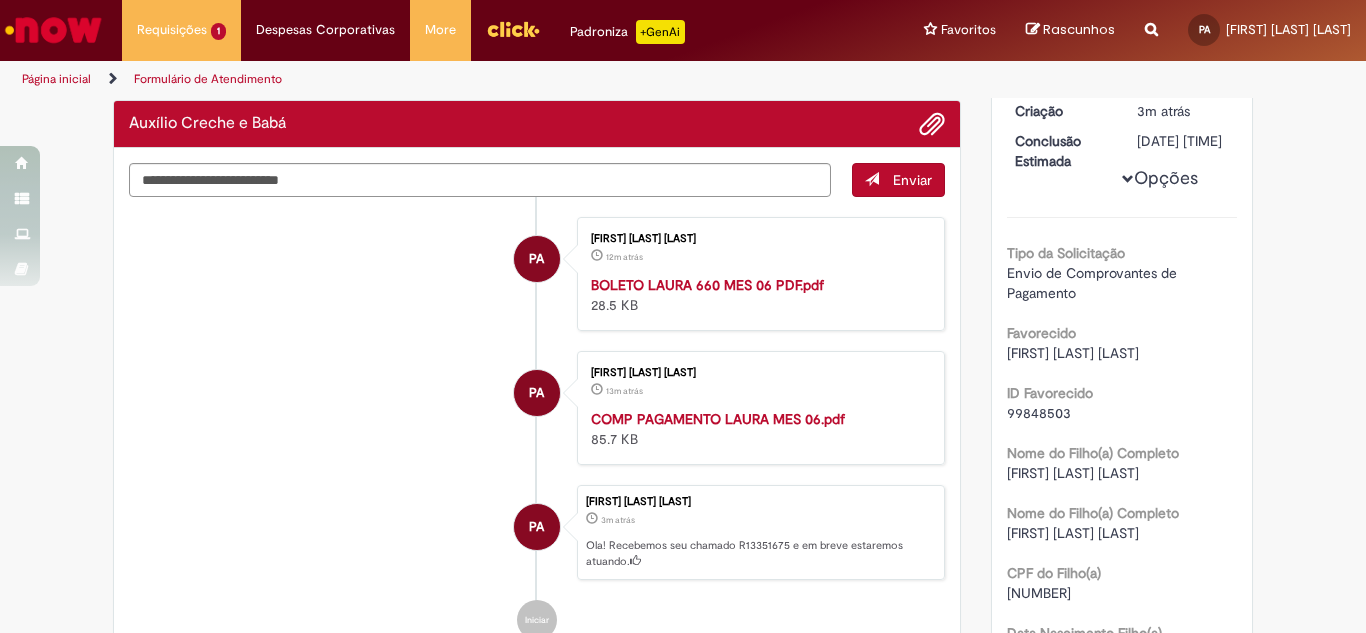 scroll, scrollTop: 400, scrollLeft: 0, axis: vertical 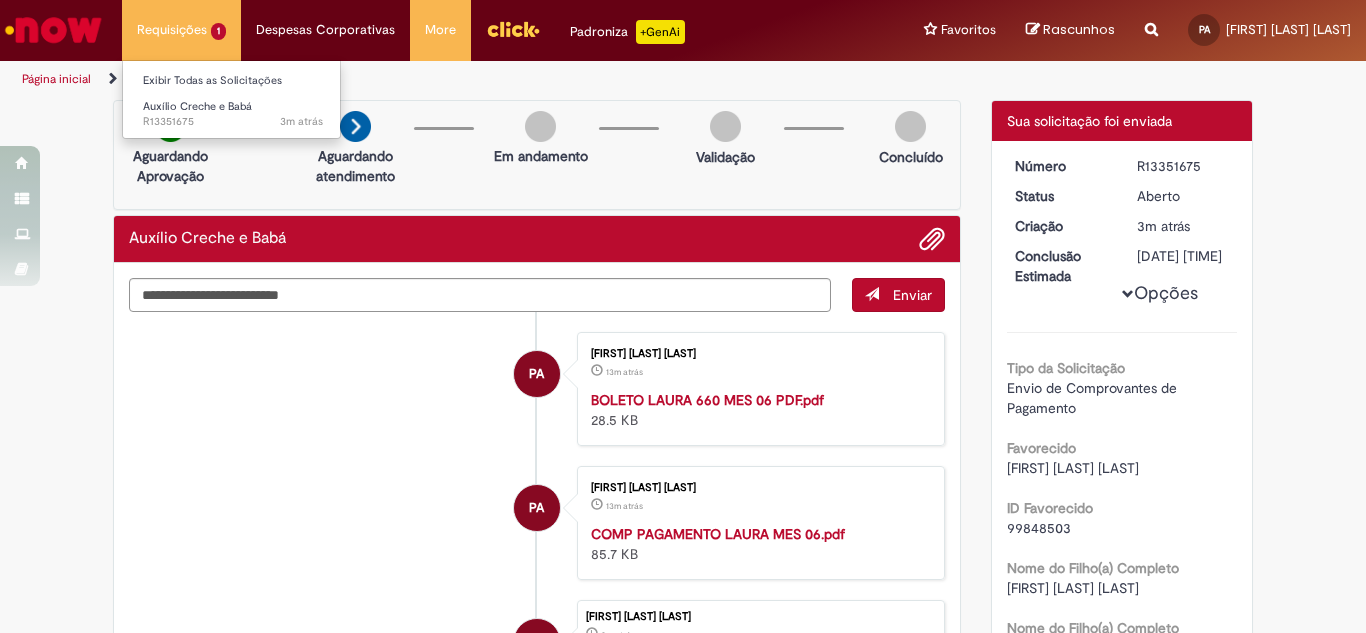 click on "Requisições   1
Exibir Todas as Solicitações
Auxílio Creche e Babá
3m atrás 3 minutos atrás  R13351675" at bounding box center (181, 30) 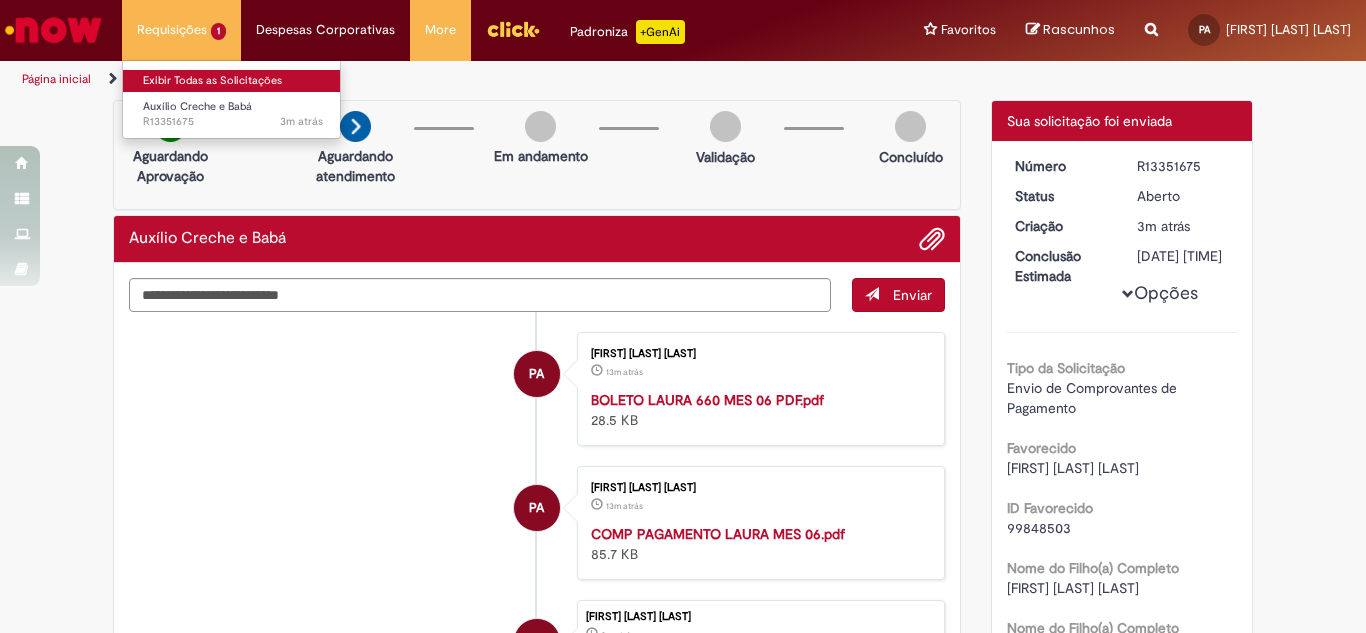 click on "Exibir Todas as Solicitações" at bounding box center [233, 81] 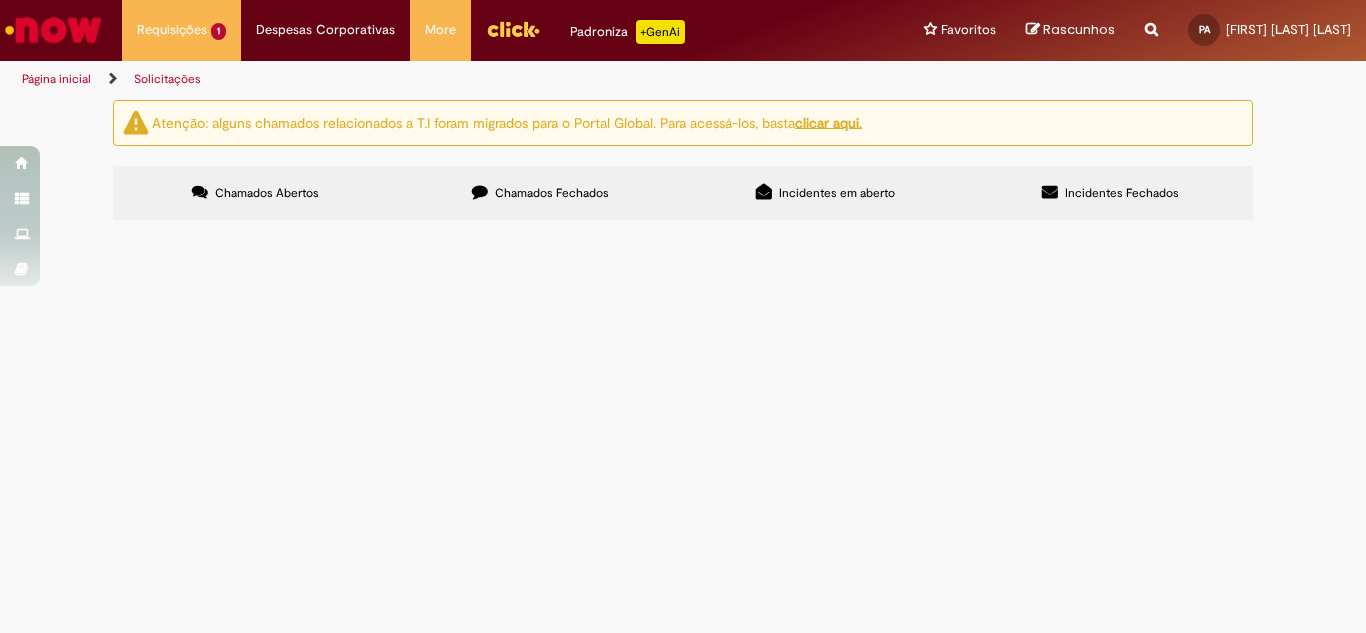 click at bounding box center [513, 29] 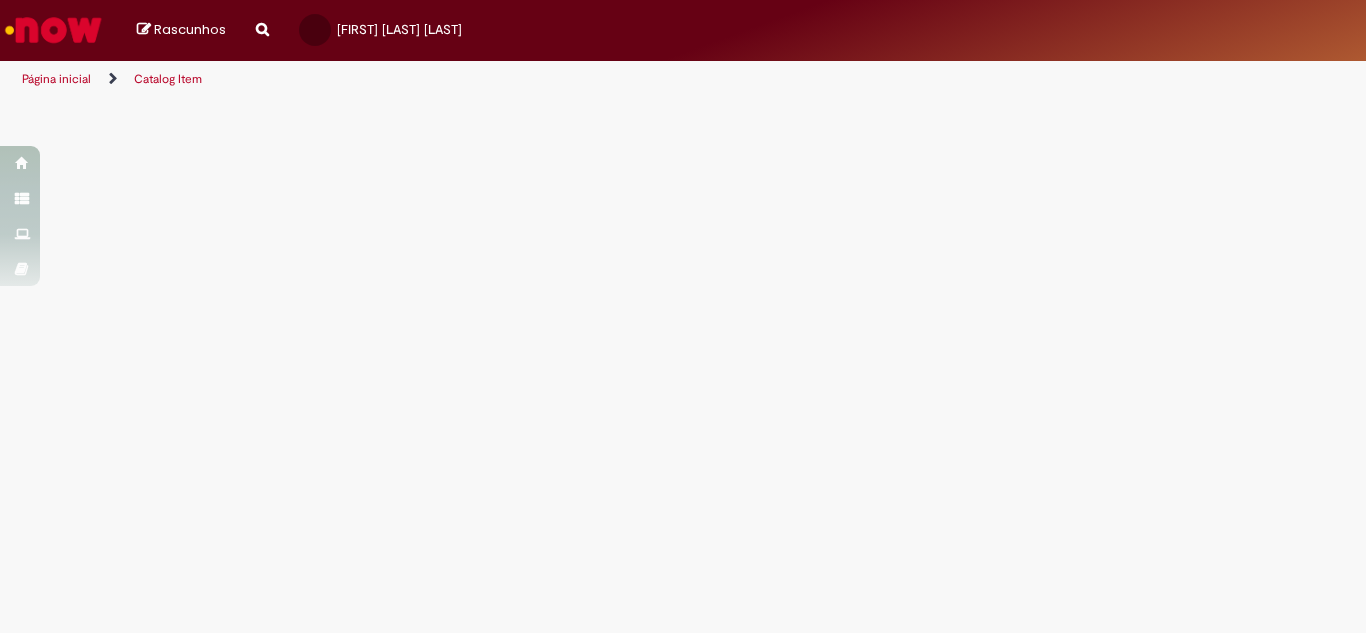 scroll, scrollTop: 0, scrollLeft: 0, axis: both 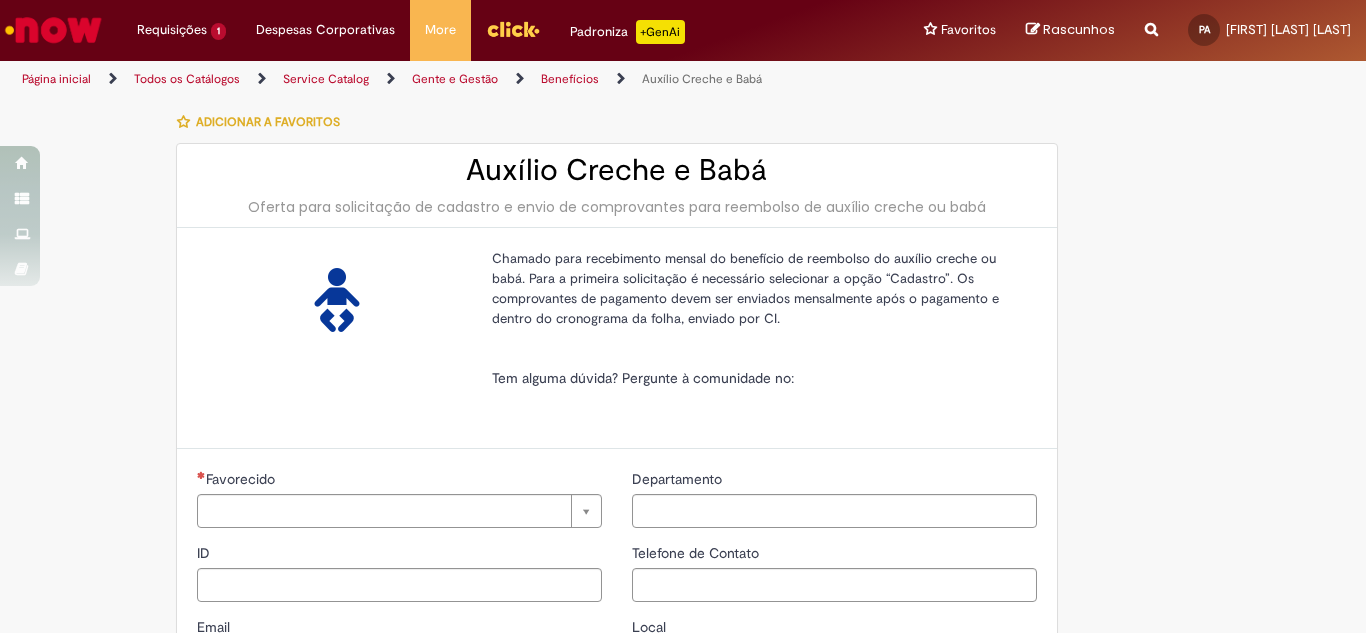 type on "********" 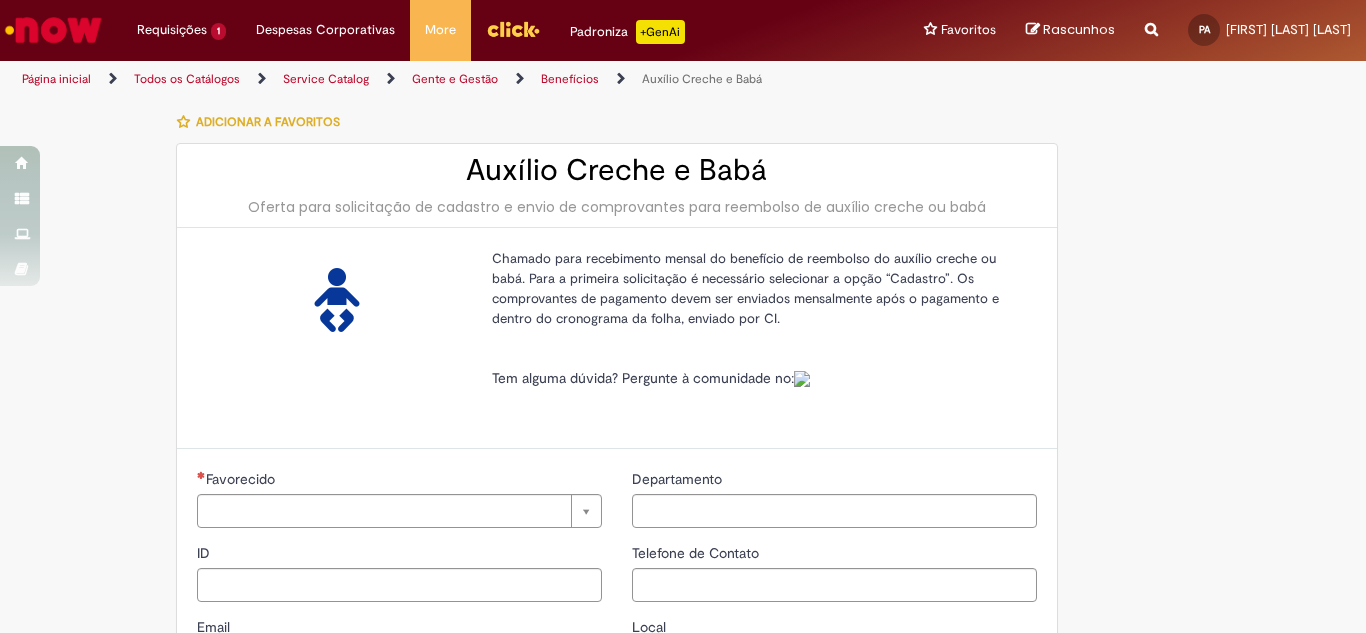 type on "**********" 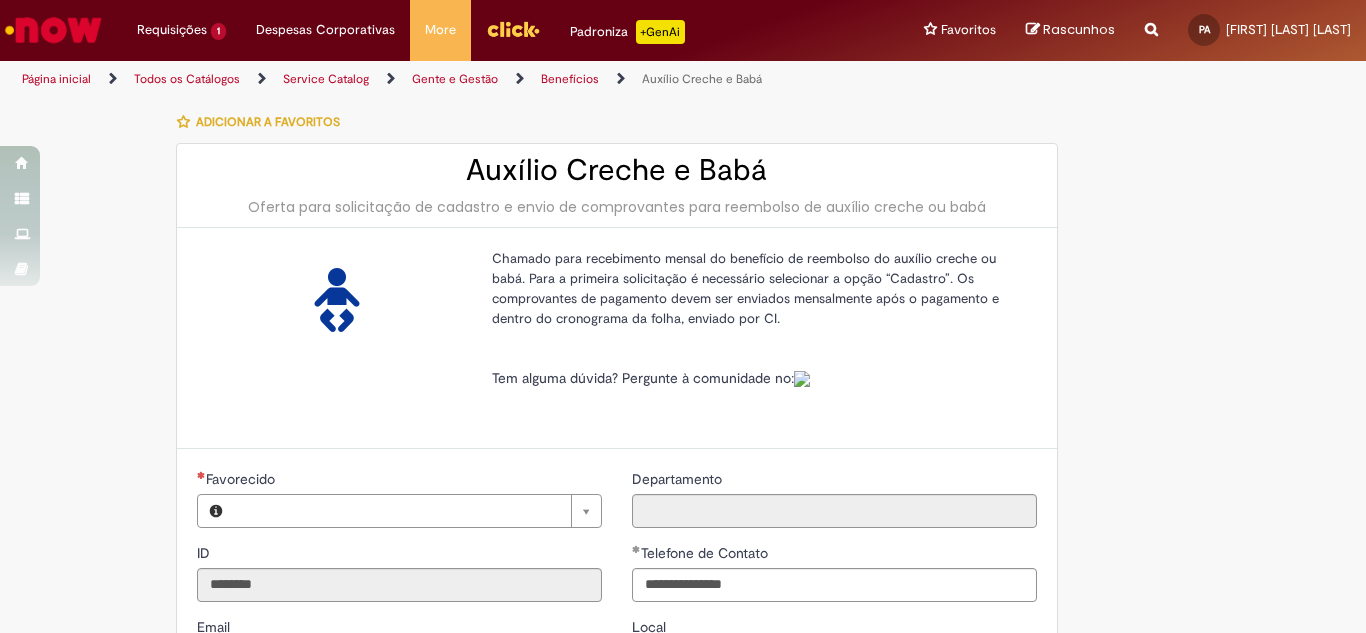 type on "**********" 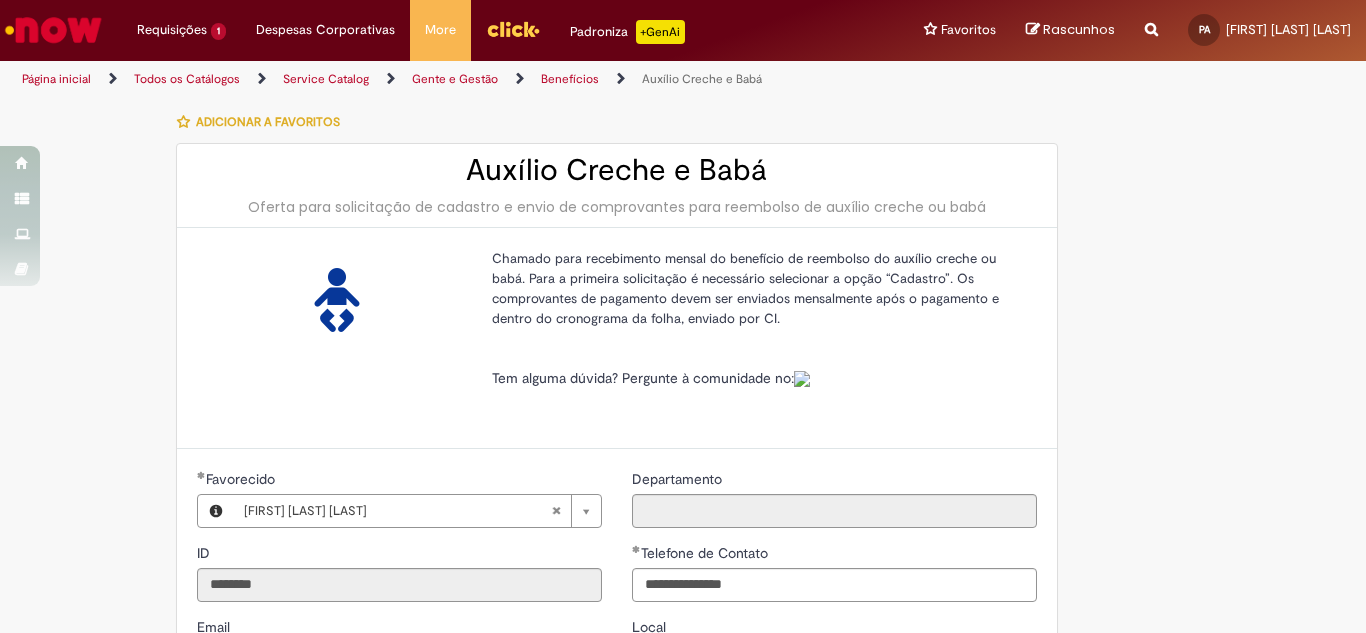 type on "**********" 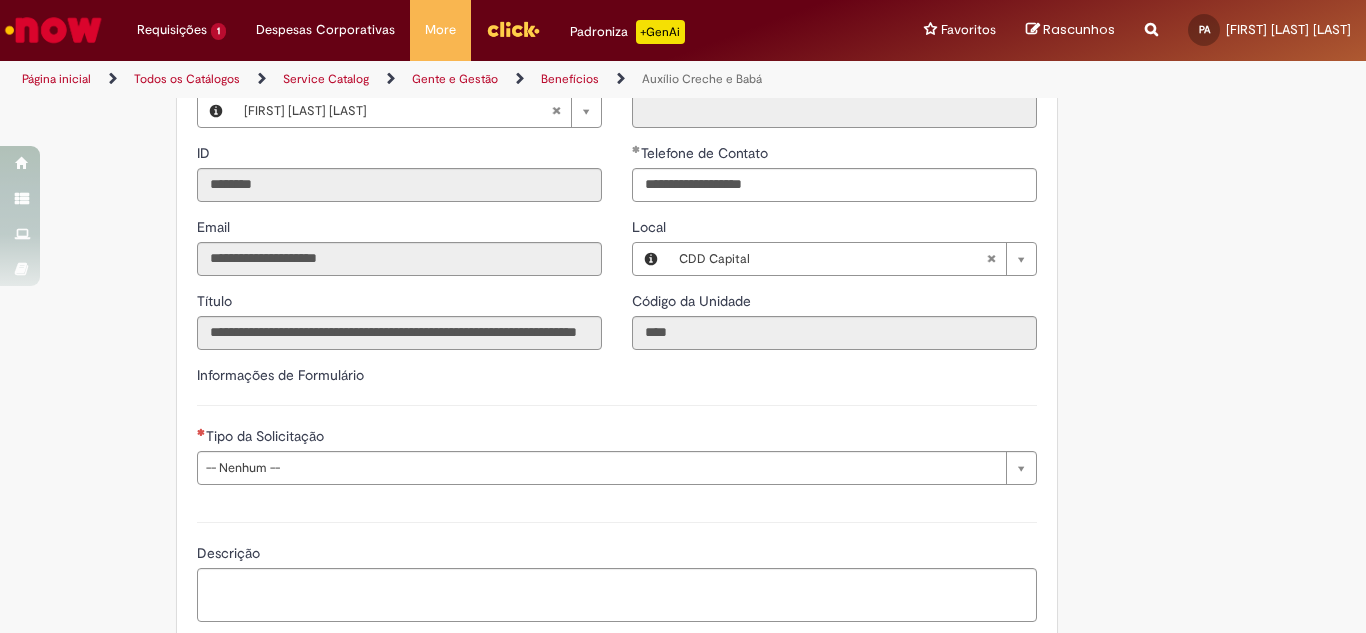 scroll, scrollTop: 500, scrollLeft: 0, axis: vertical 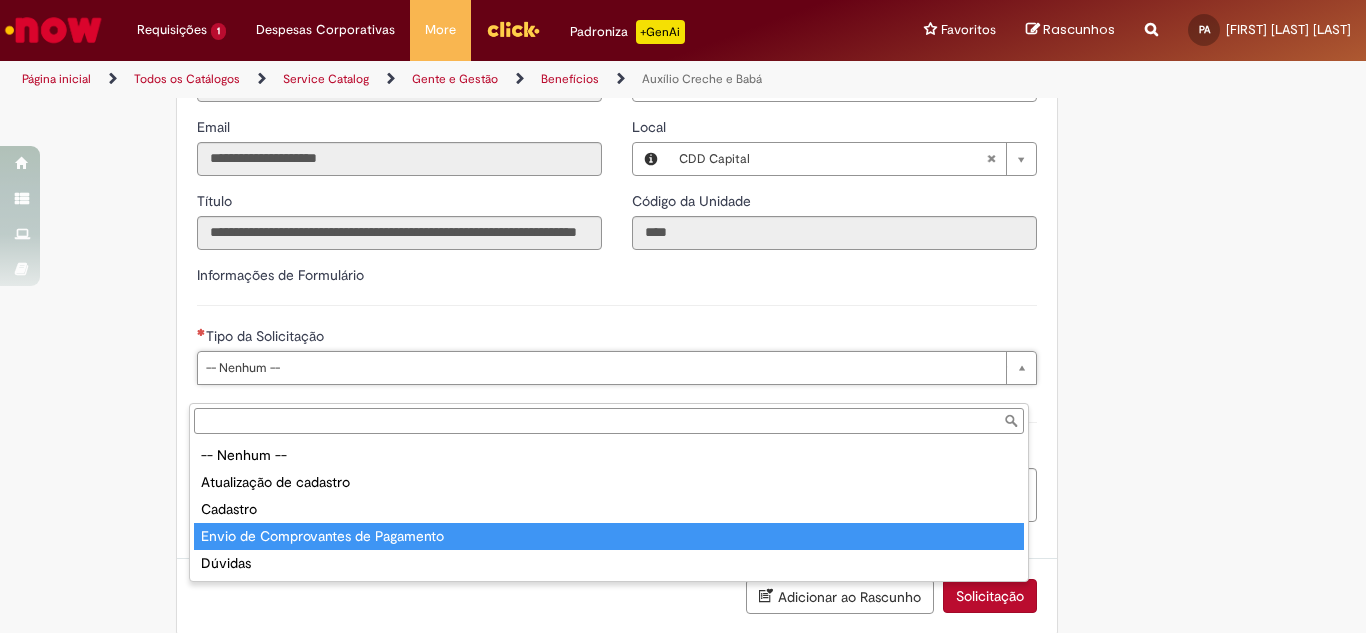 type on "**********" 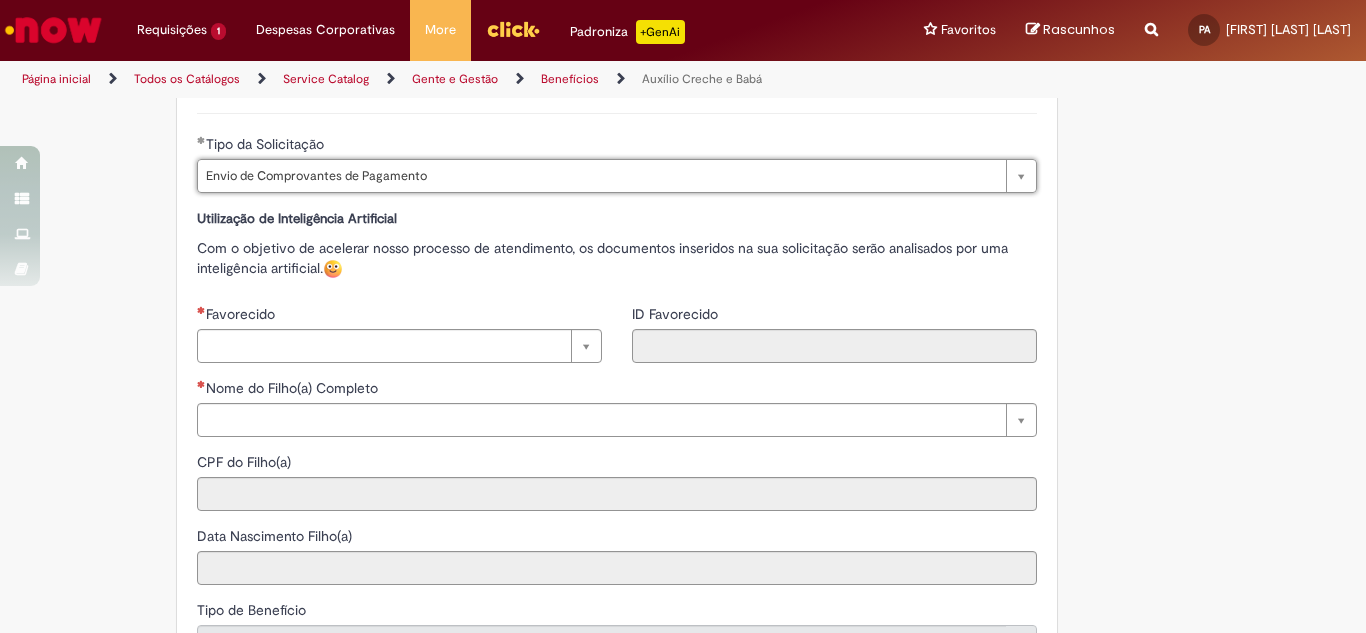 scroll, scrollTop: 700, scrollLeft: 0, axis: vertical 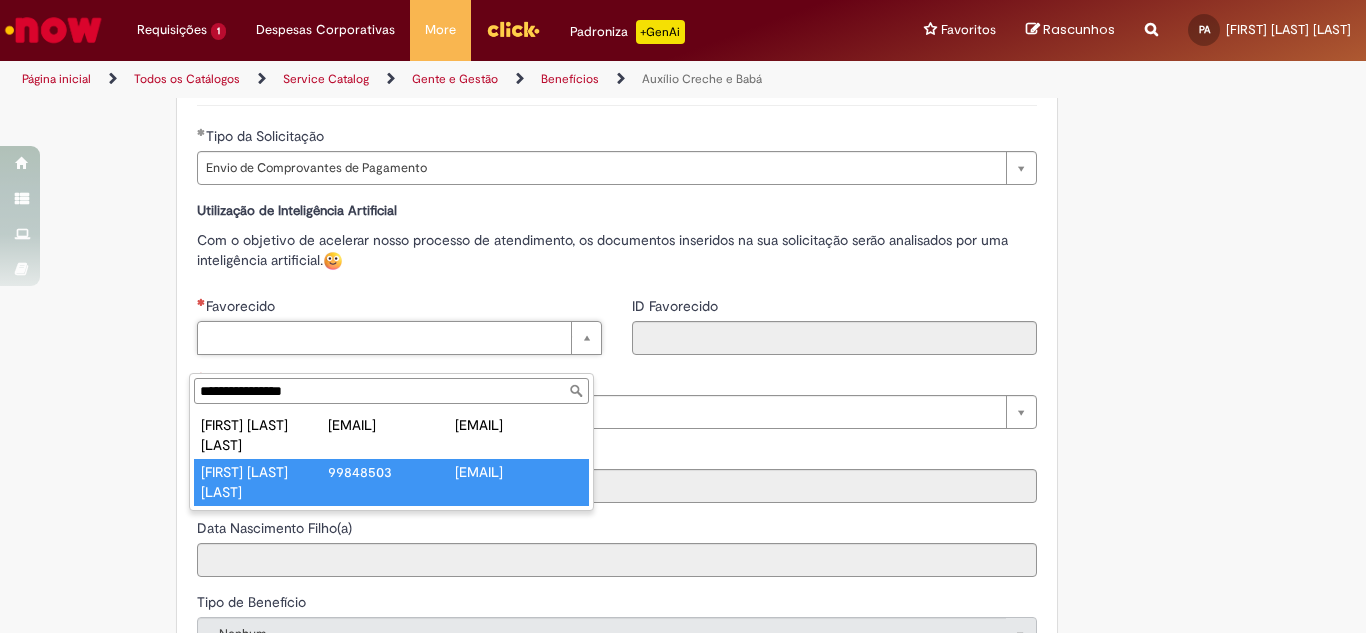 type on "**********" 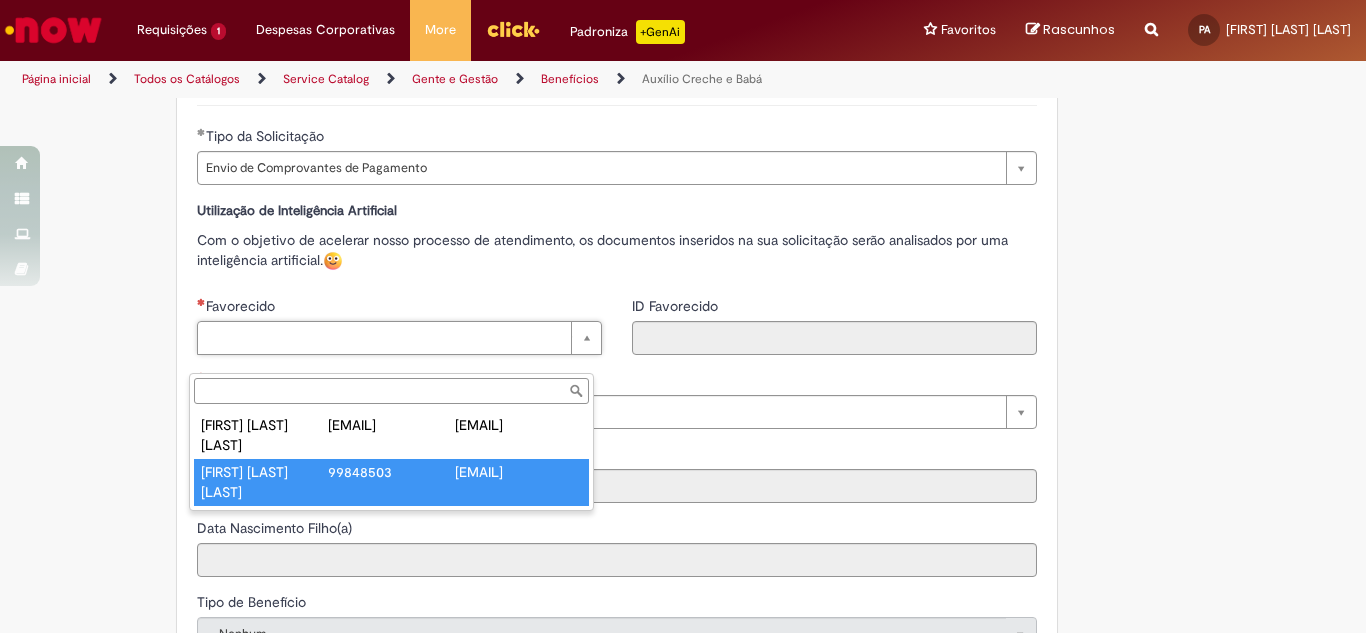 type on "********" 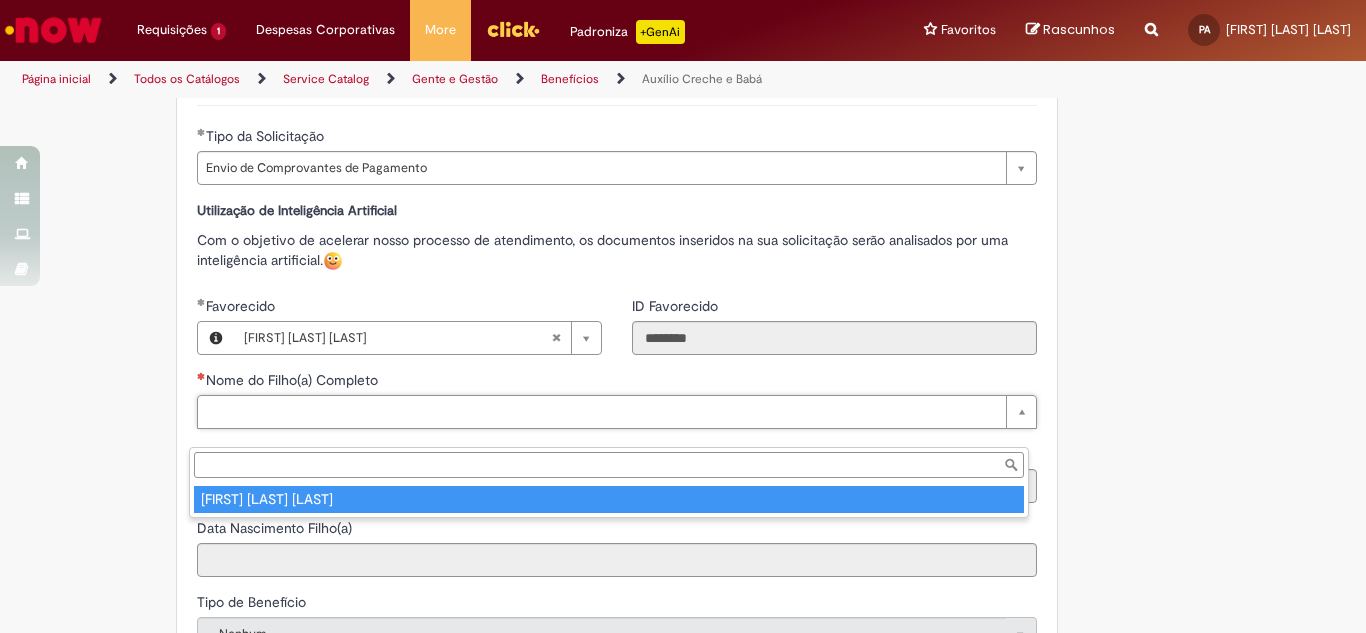 type on "**********" 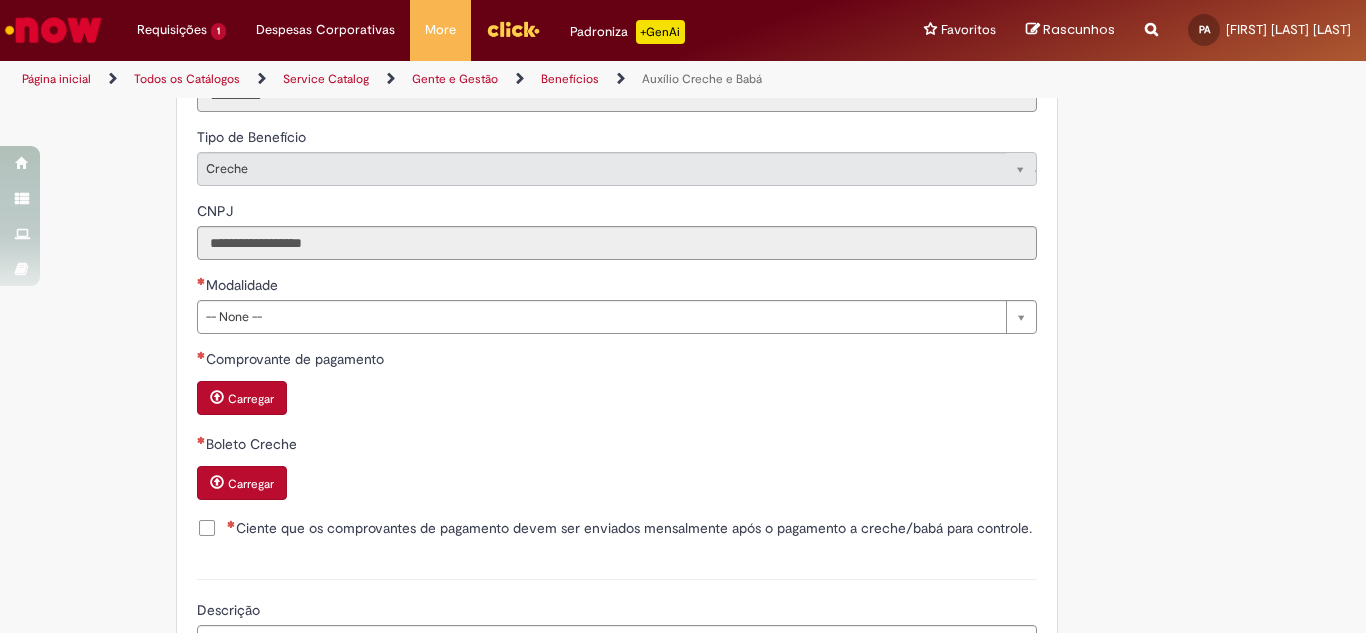 scroll, scrollTop: 1200, scrollLeft: 0, axis: vertical 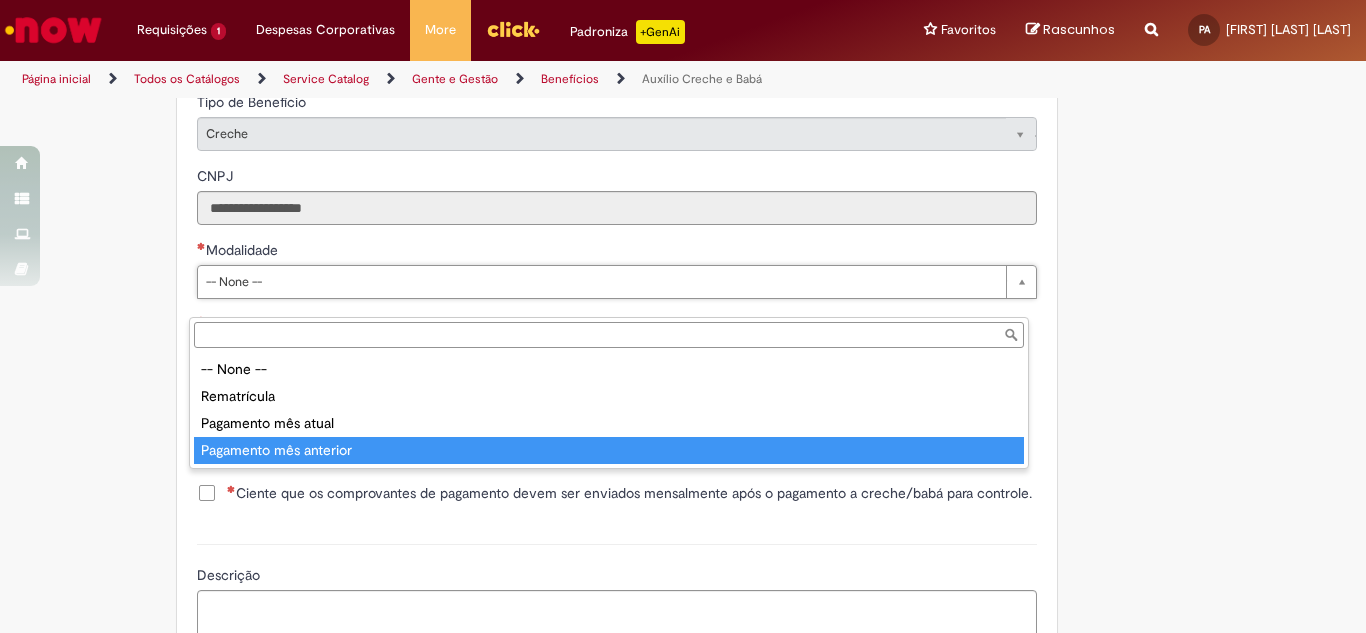 type on "**********" 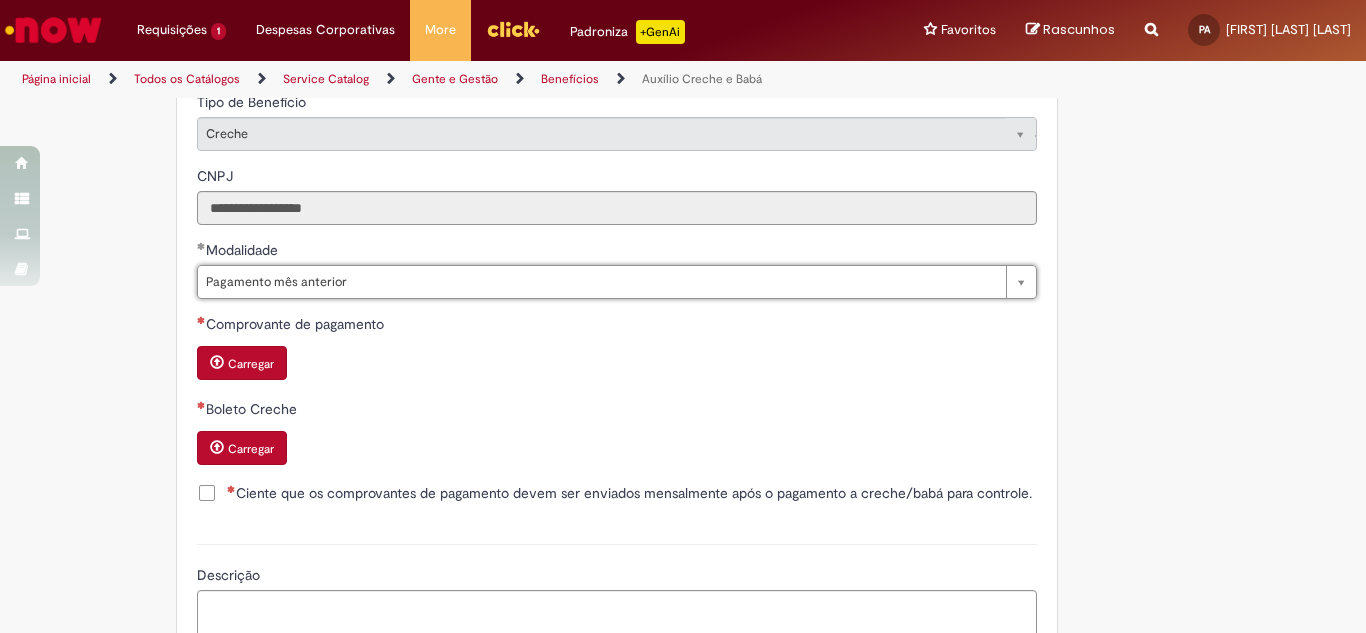 click on "Carregar" at bounding box center [251, 364] 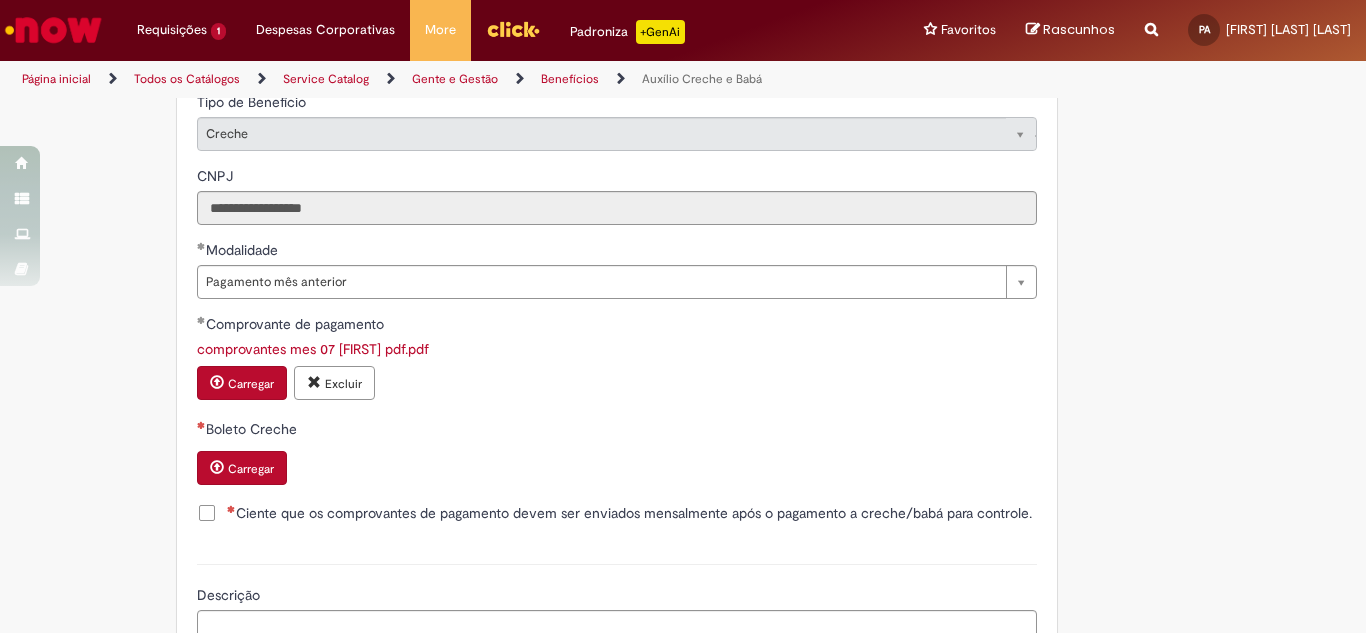 click on "Carregar" at bounding box center [251, 469] 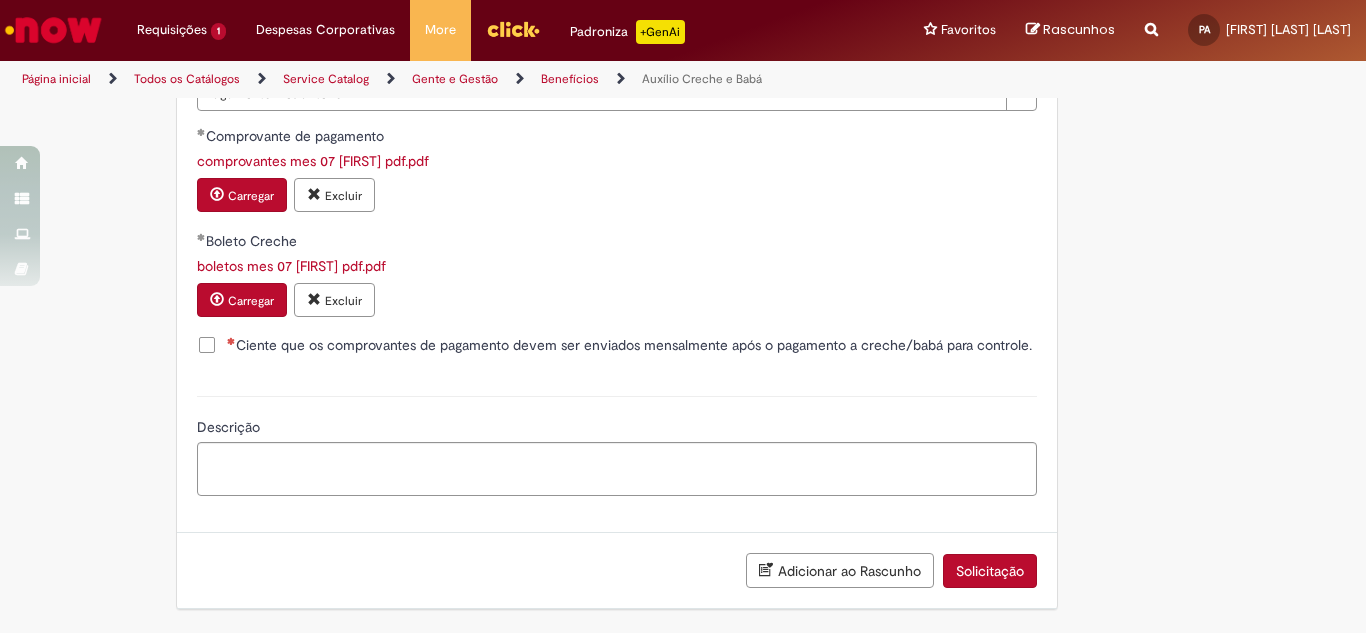 scroll, scrollTop: 1409, scrollLeft: 0, axis: vertical 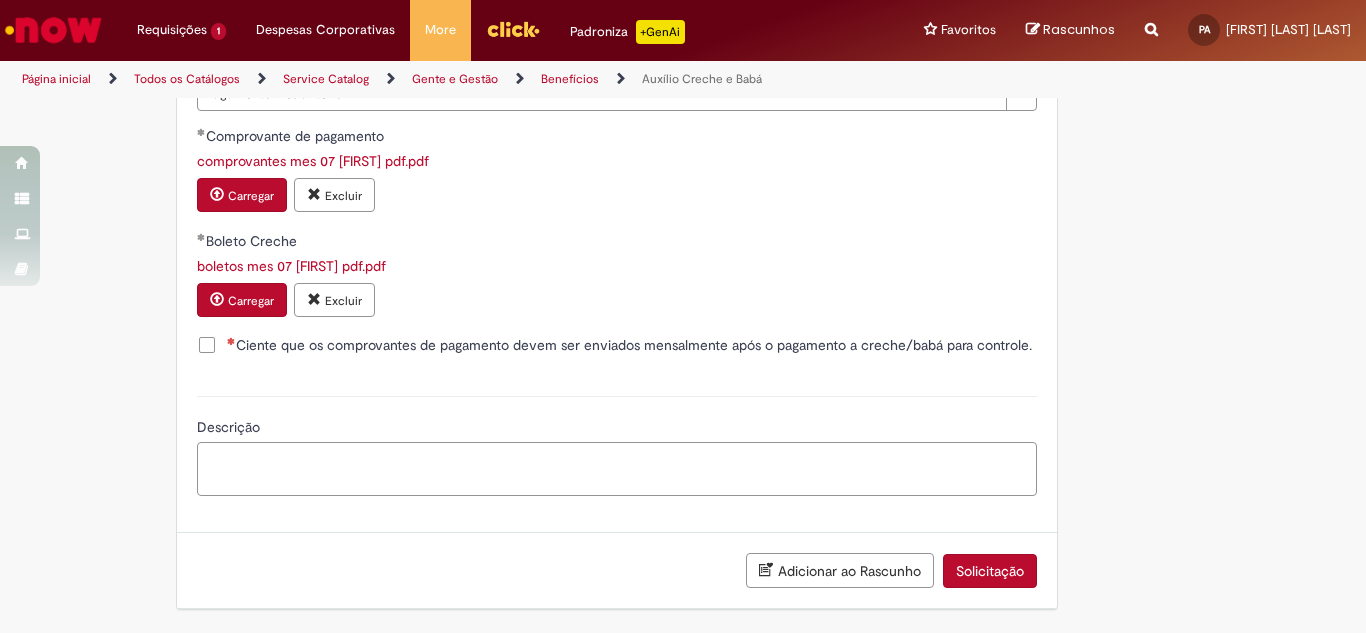 click on "Descrição" at bounding box center (617, 469) 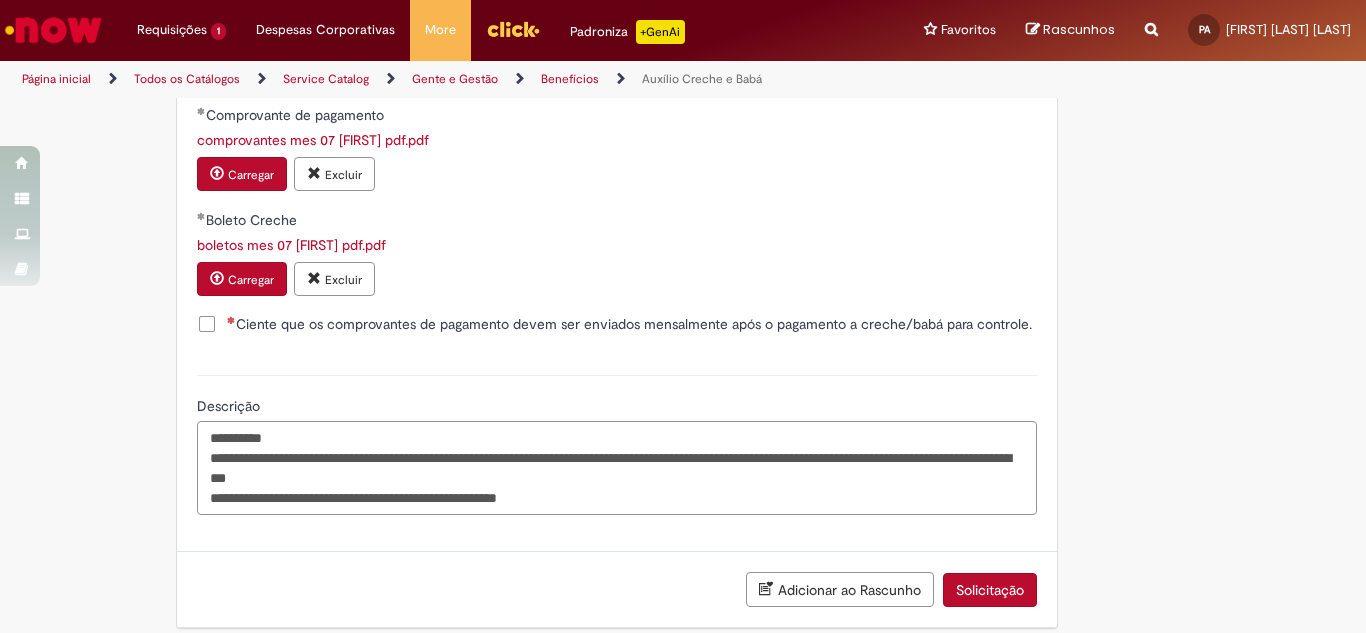 click on "**********" at bounding box center (617, 468) 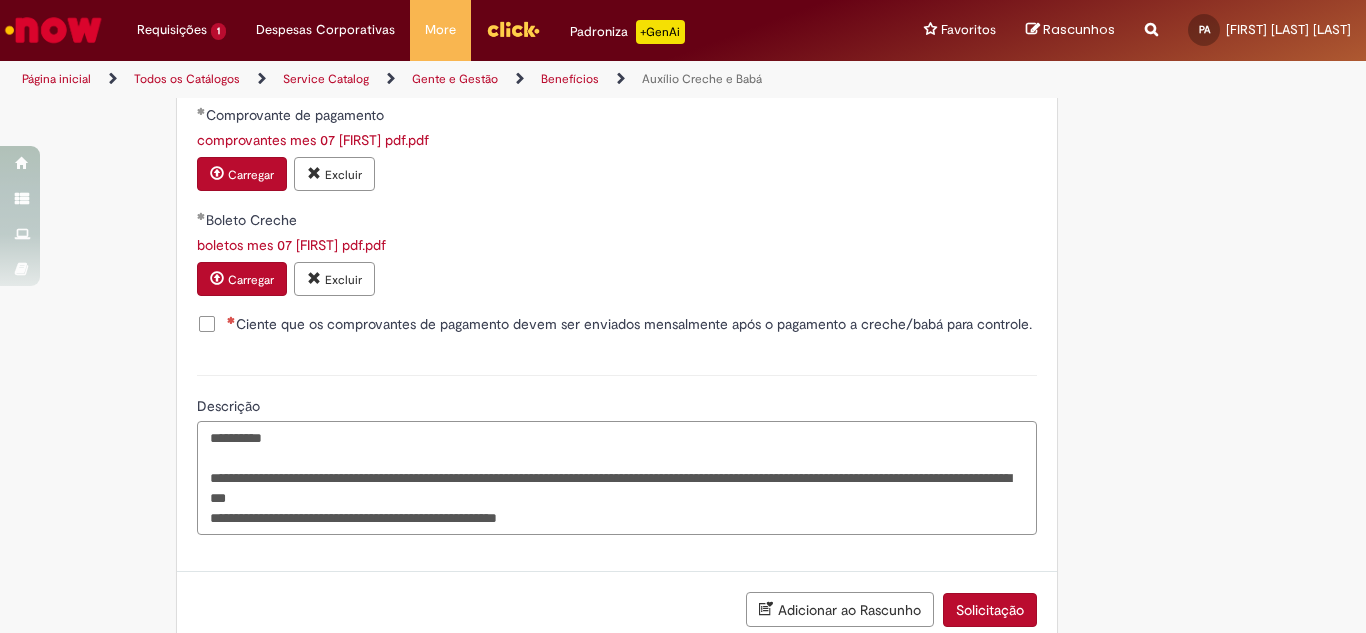 click on "**********" at bounding box center (617, 478) 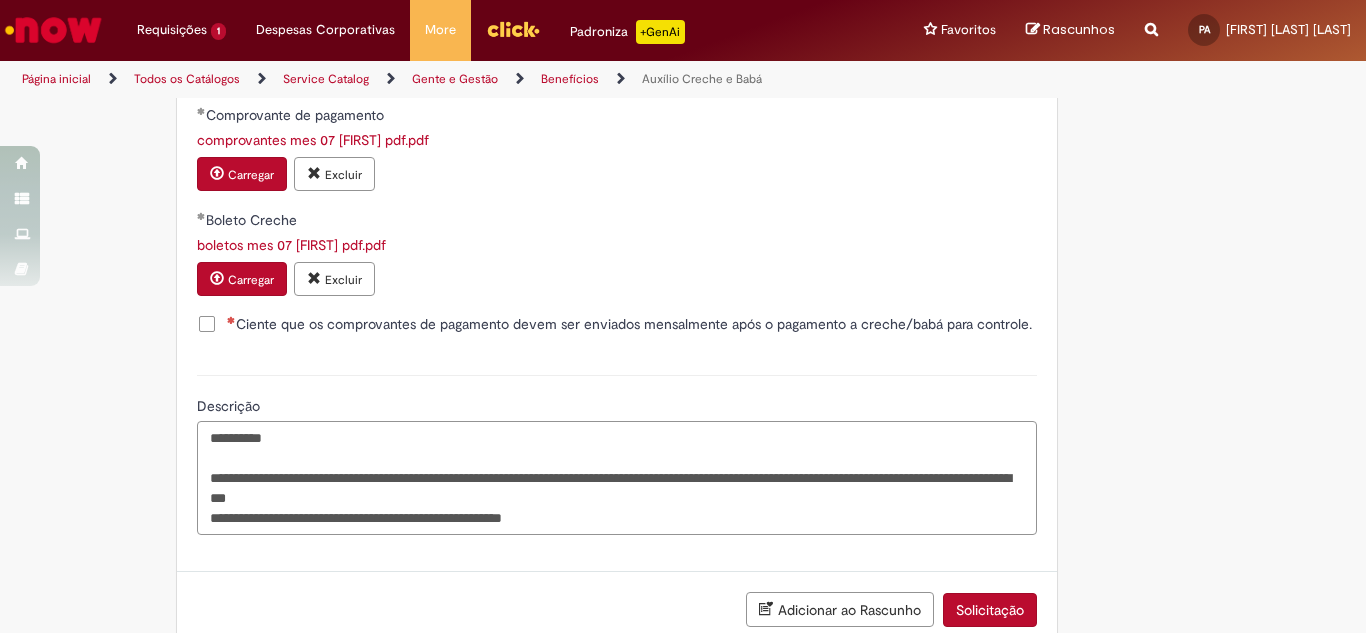 click on "**********" at bounding box center (617, 478) 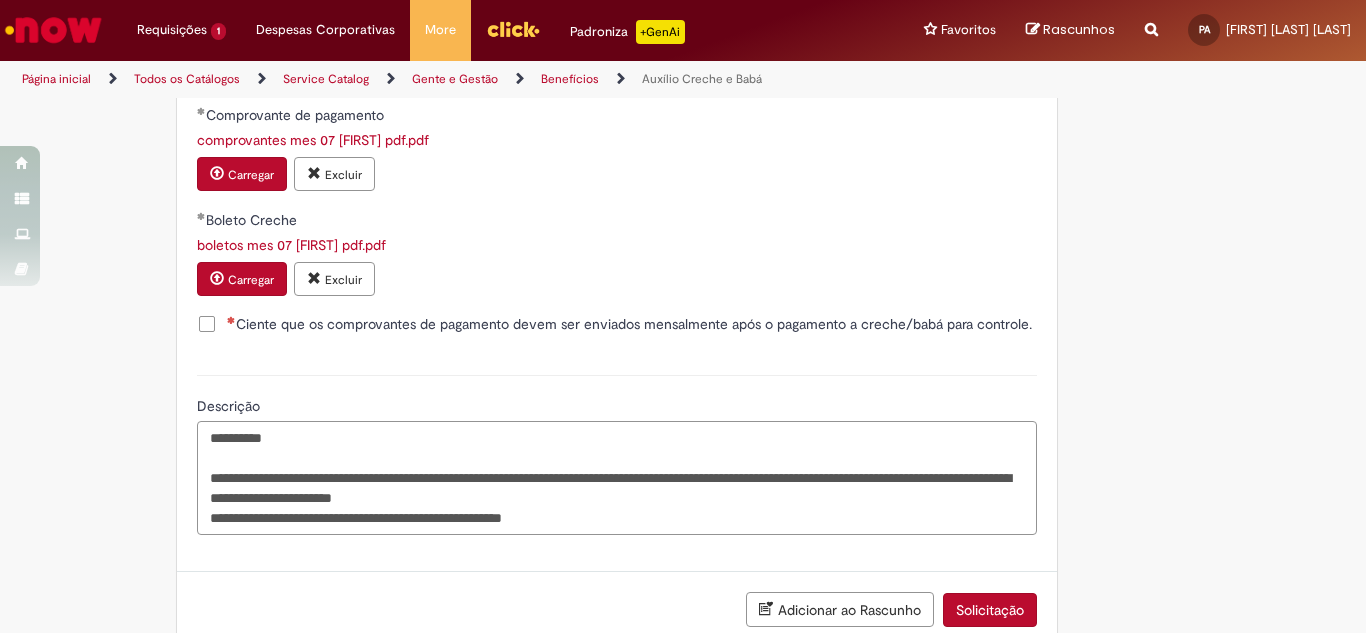 click on "**********" at bounding box center (617, 478) 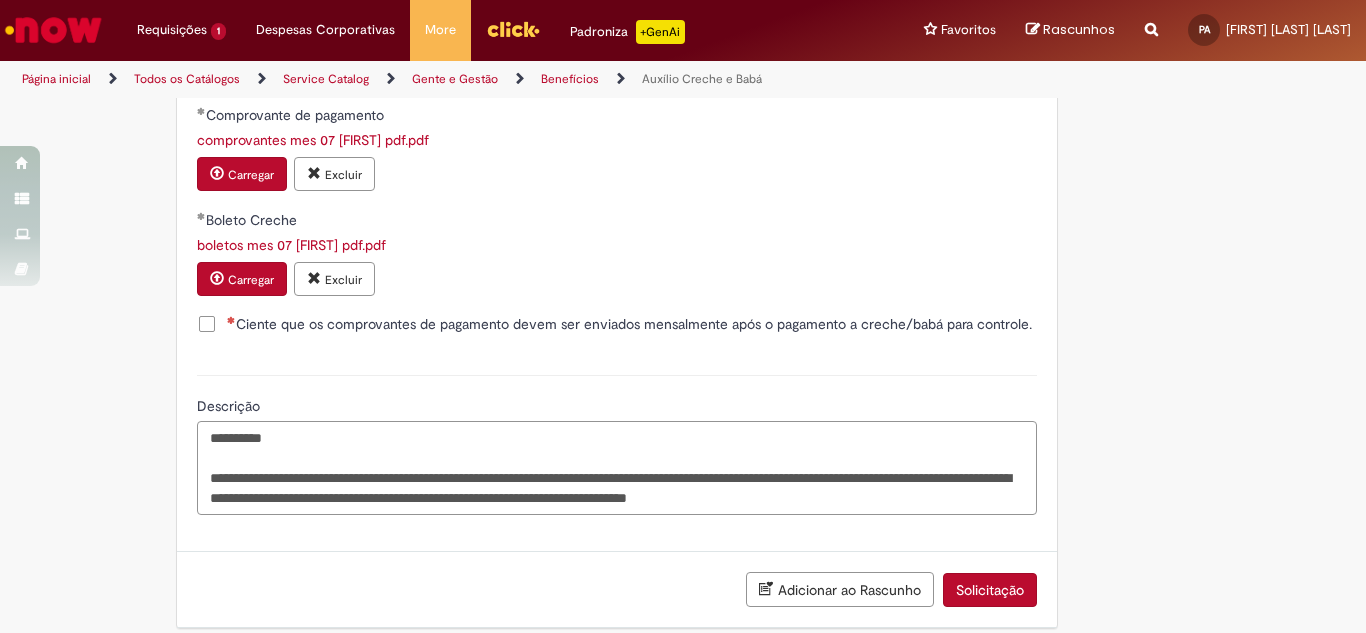 click on "**********" at bounding box center (617, 468) 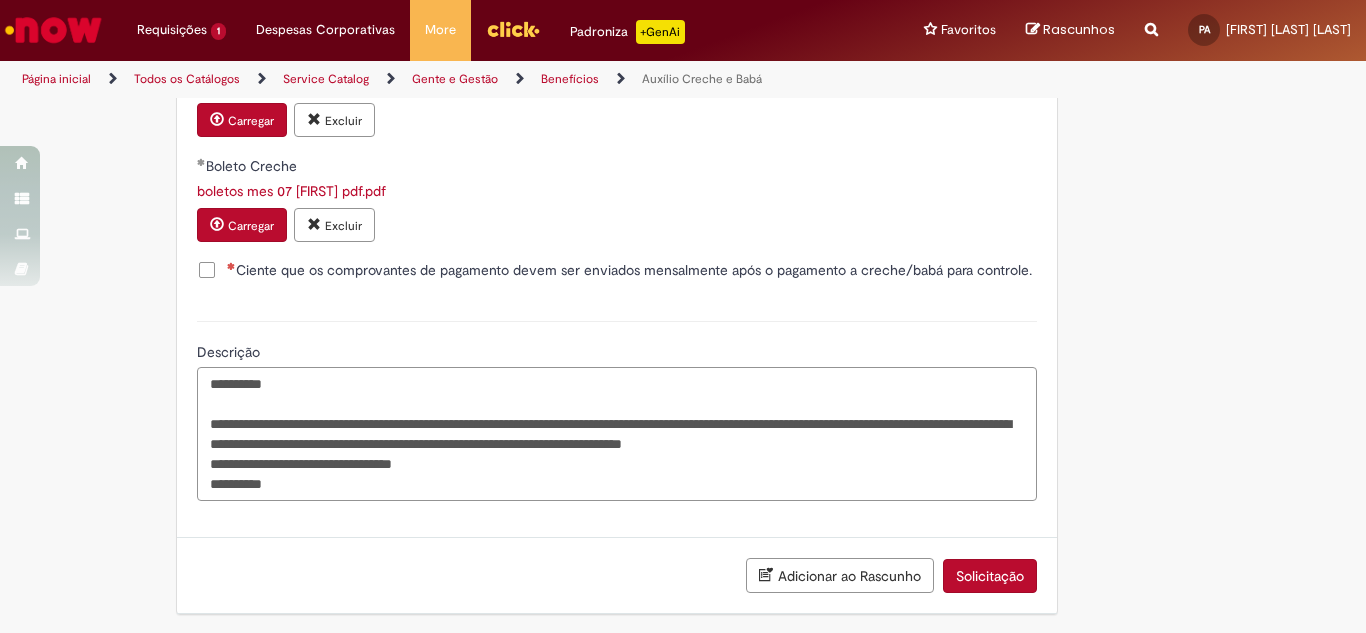 scroll, scrollTop: 1489, scrollLeft: 0, axis: vertical 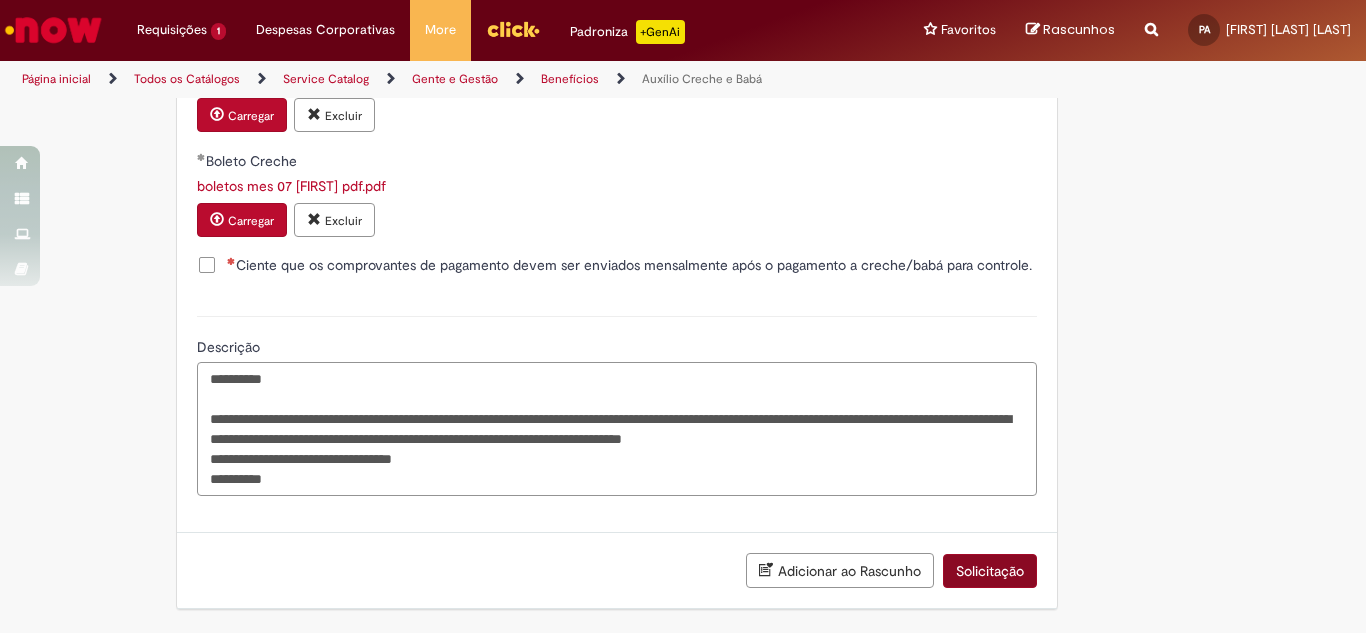 type on "**********" 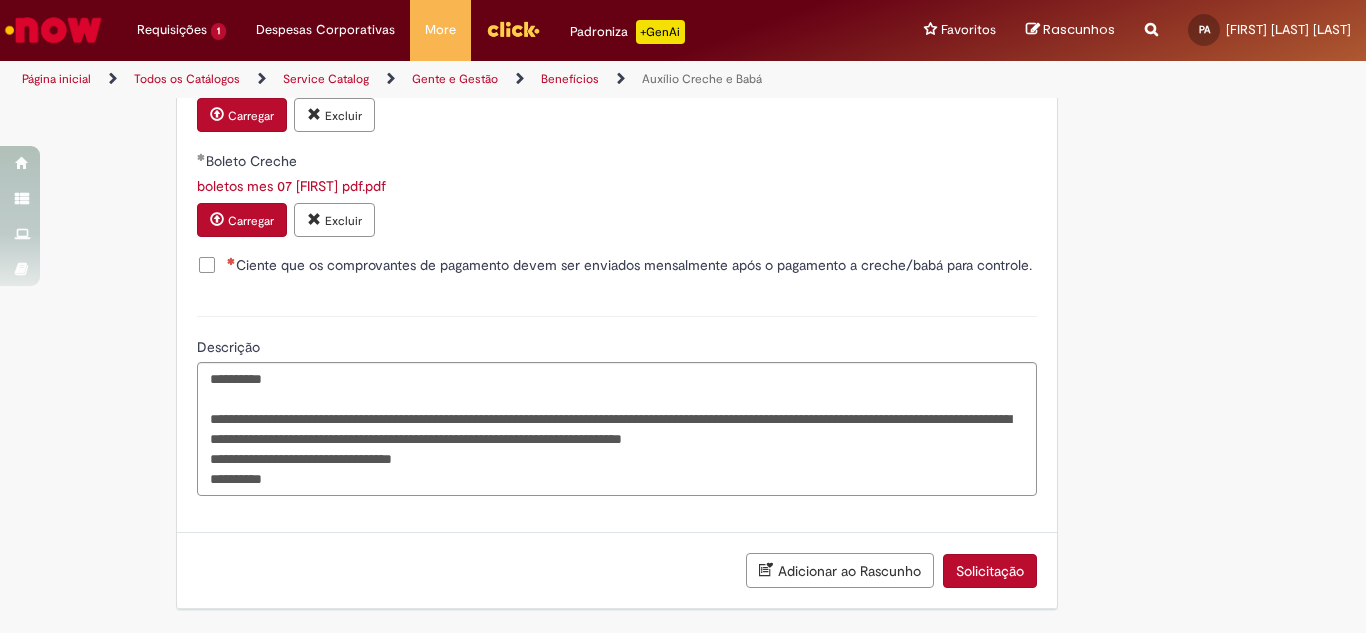 click on "Solicitação" at bounding box center [990, 571] 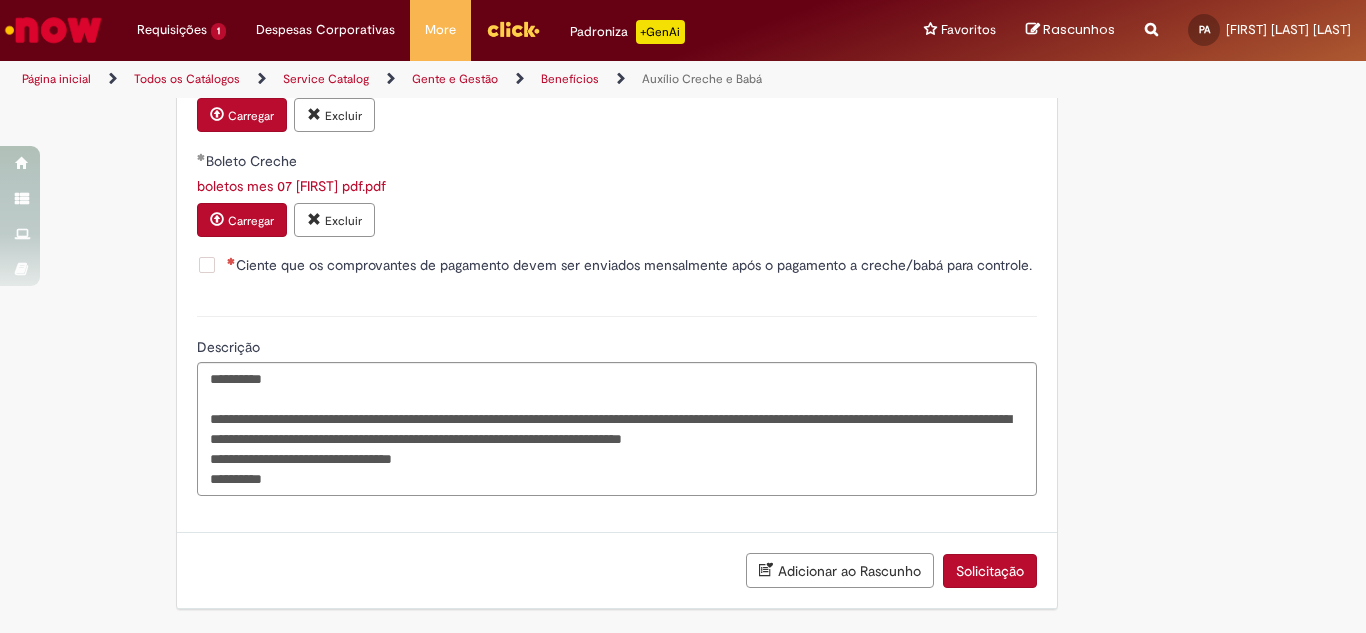 click on "Solicitação" at bounding box center [990, 571] 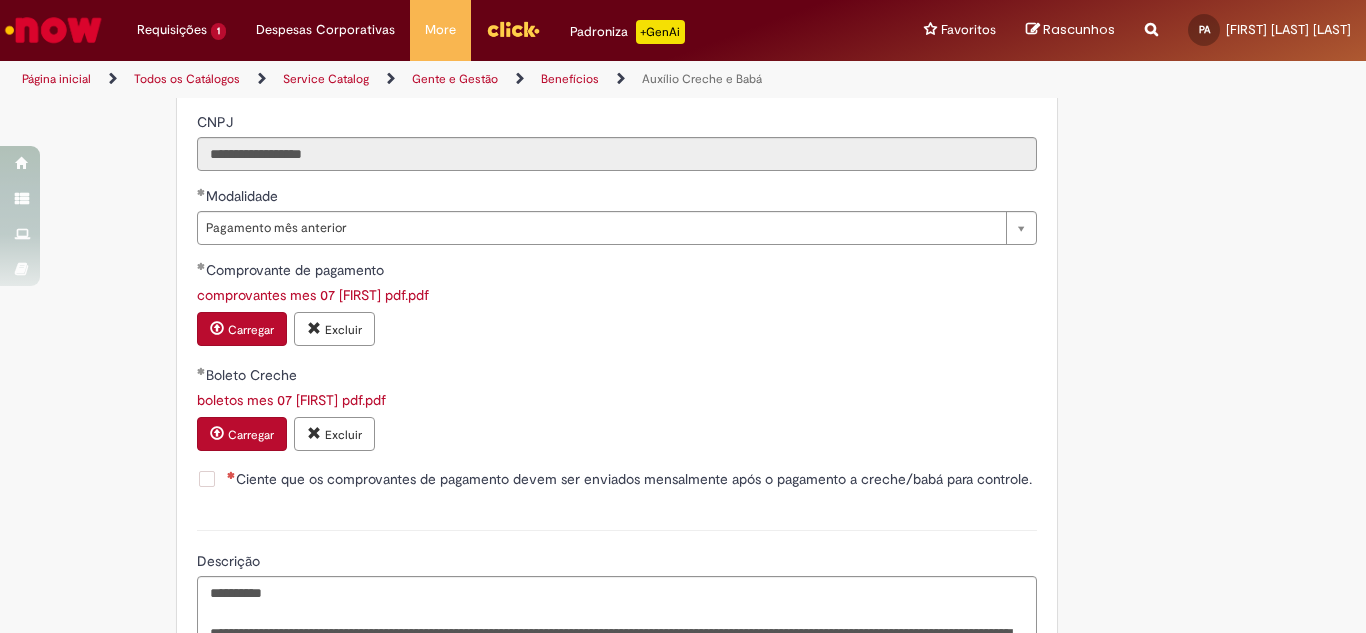scroll, scrollTop: 1489, scrollLeft: 0, axis: vertical 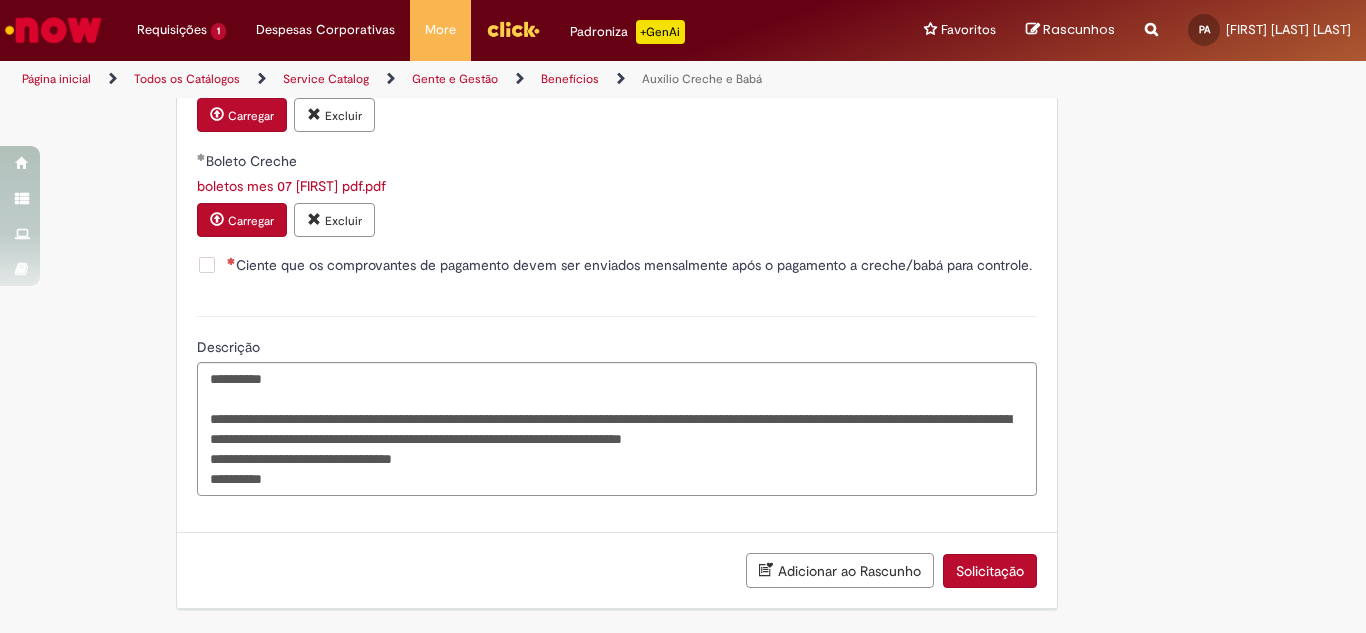 click on "Solicitação" at bounding box center (990, 571) 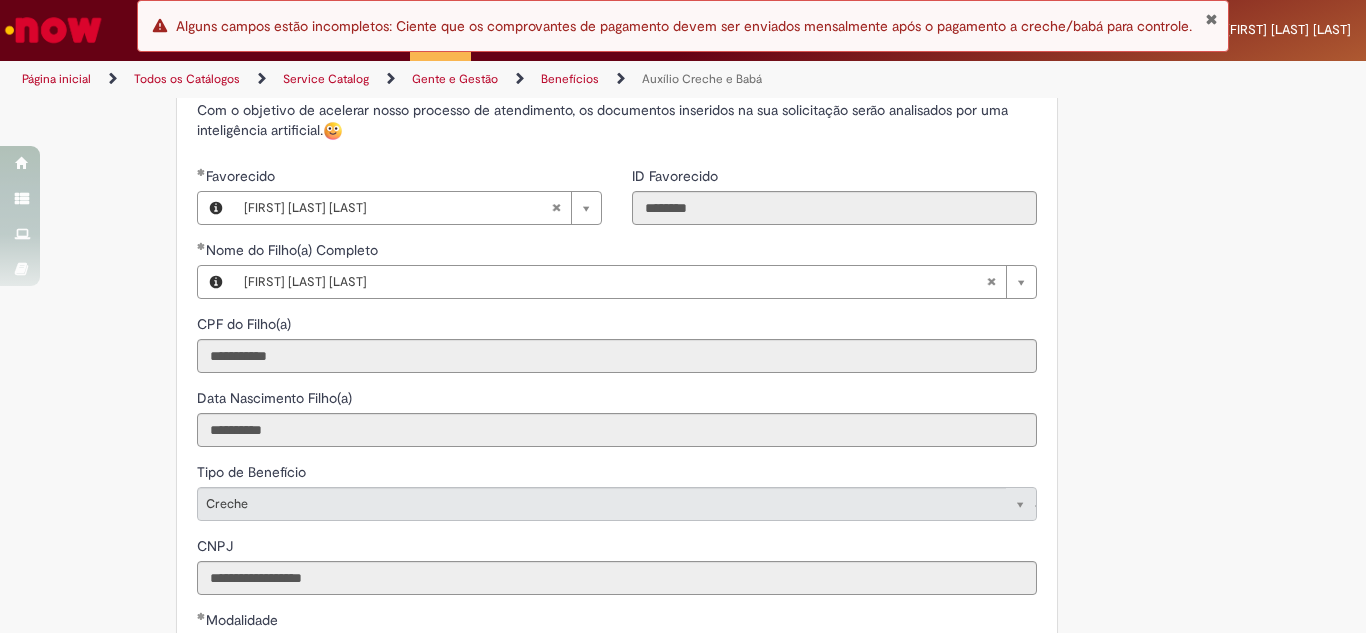 scroll, scrollTop: 1000, scrollLeft: 0, axis: vertical 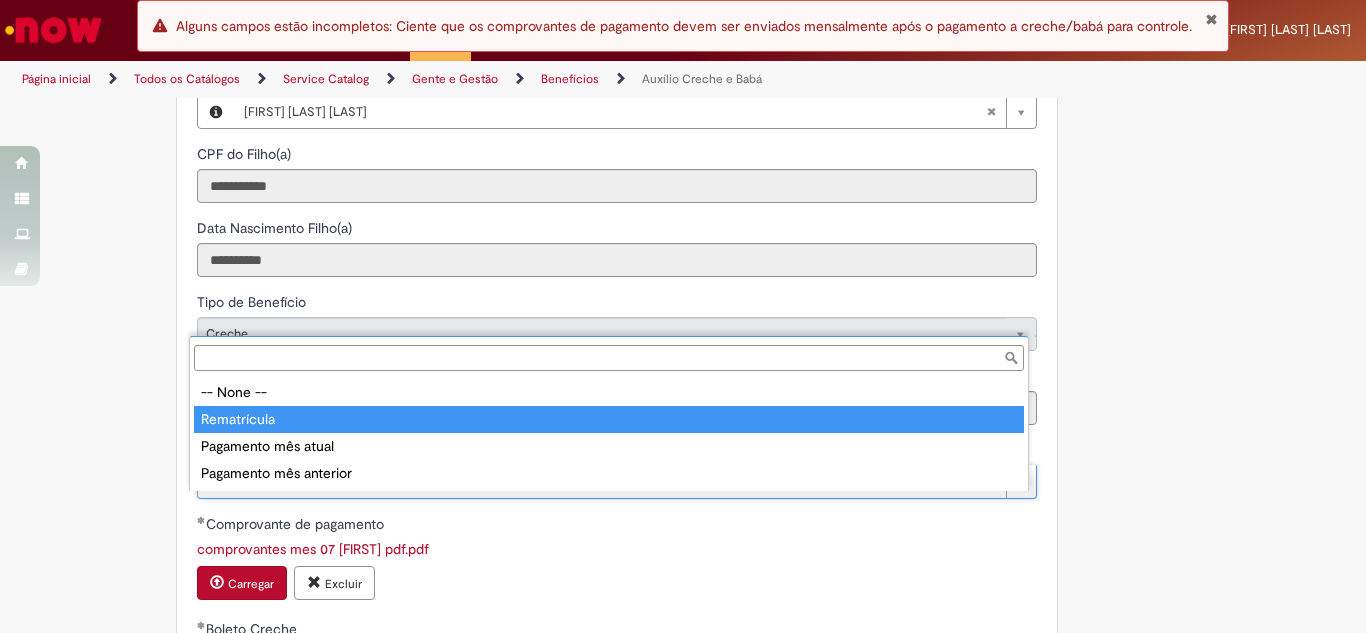 type on "**********" 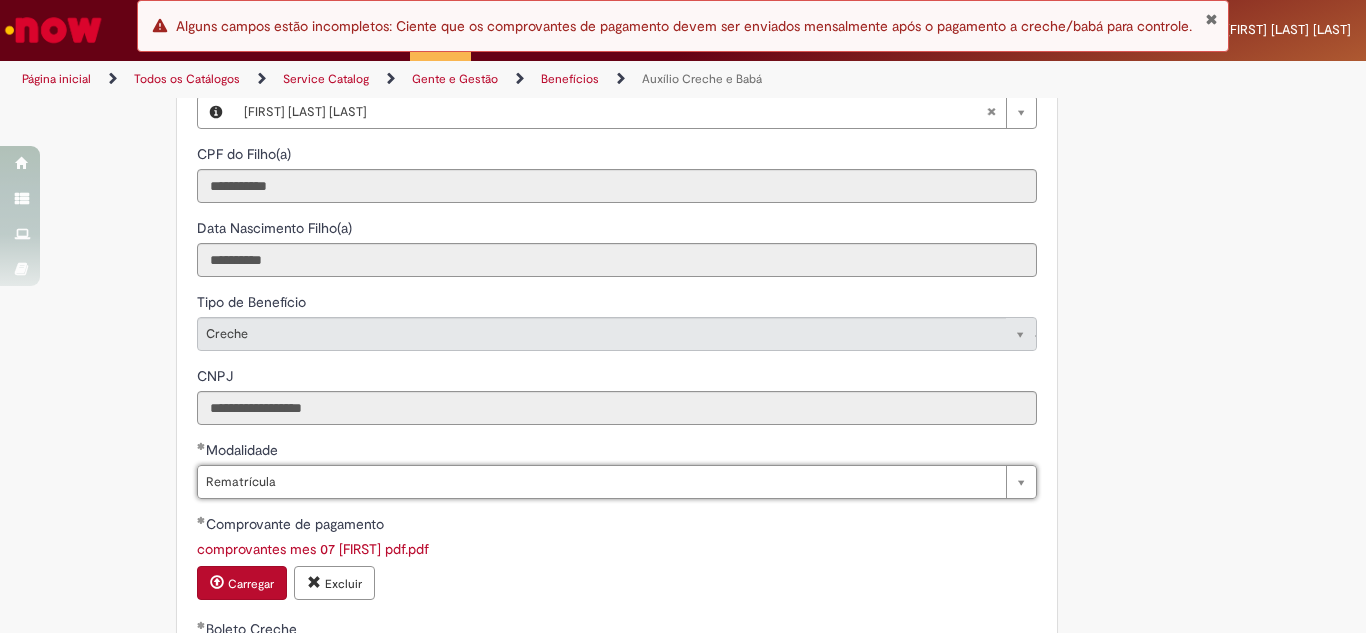 scroll, scrollTop: 0, scrollLeft: 73, axis: horizontal 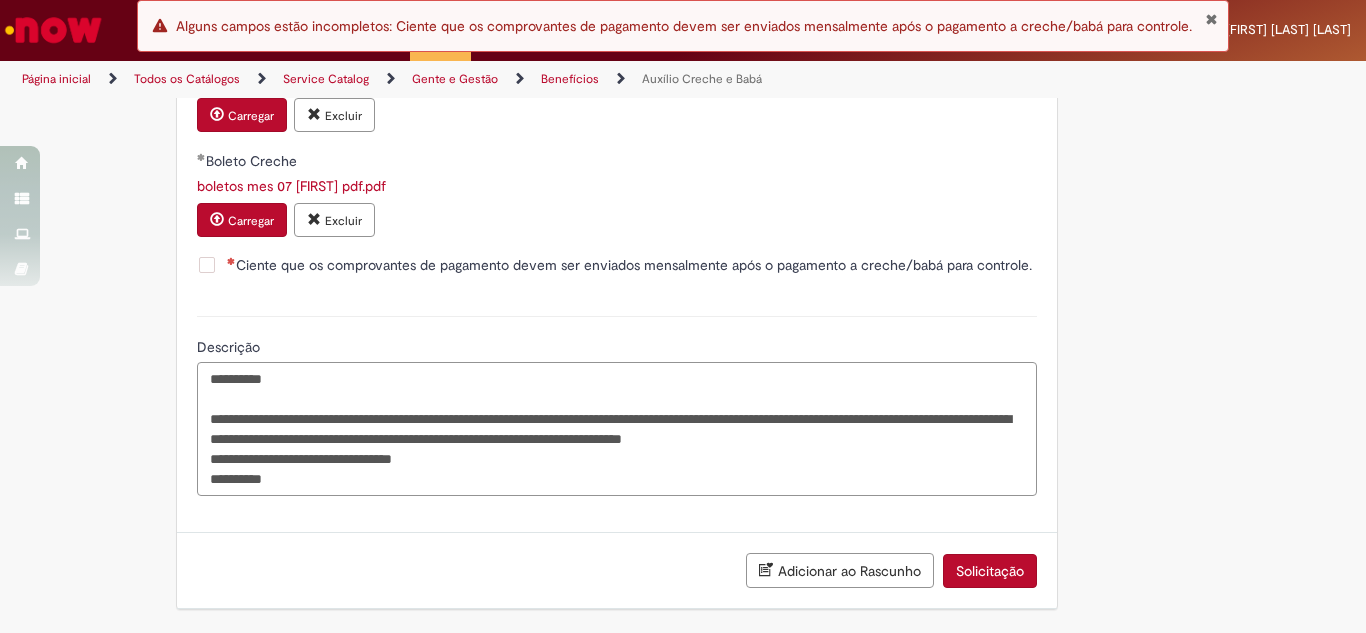 click on "**********" at bounding box center (617, 429) 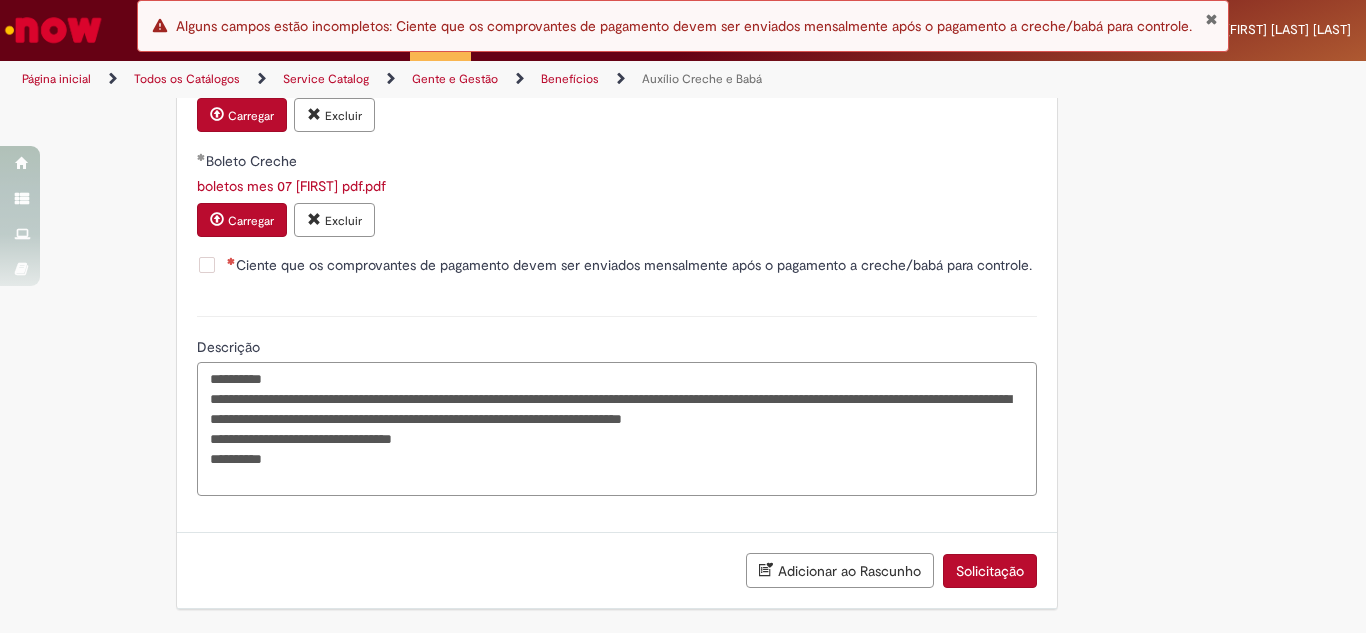 scroll, scrollTop: 1470, scrollLeft: 0, axis: vertical 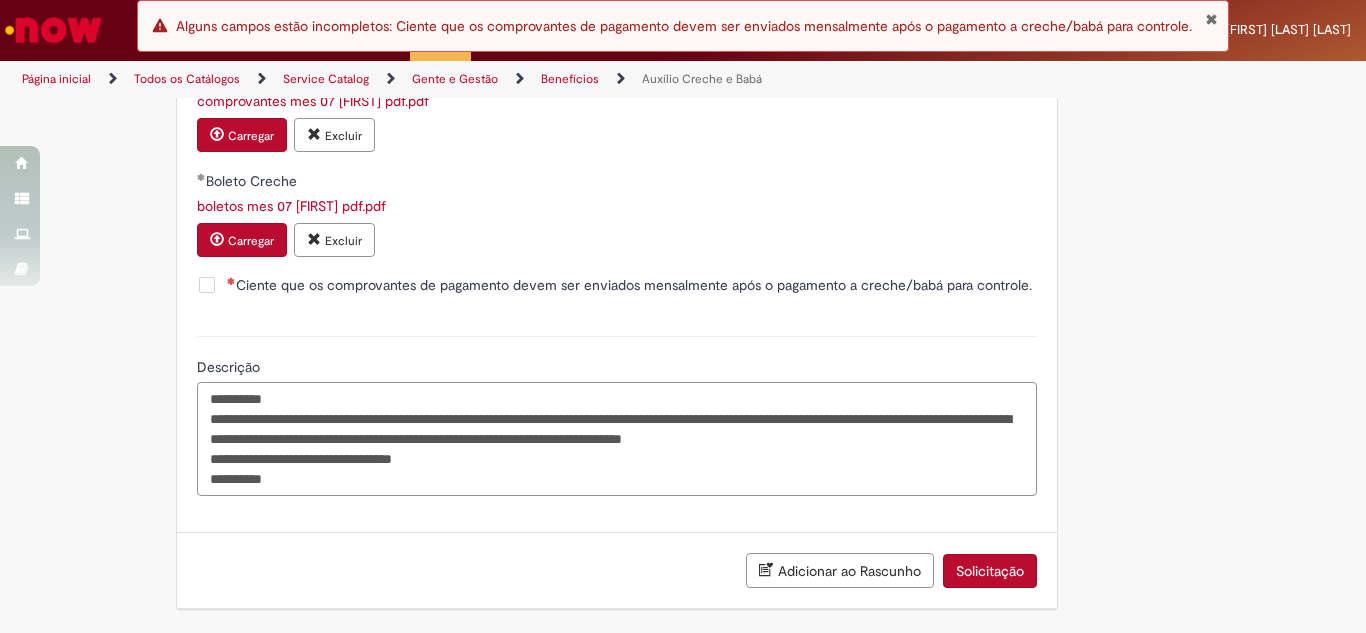 click on "**********" at bounding box center [617, 439] 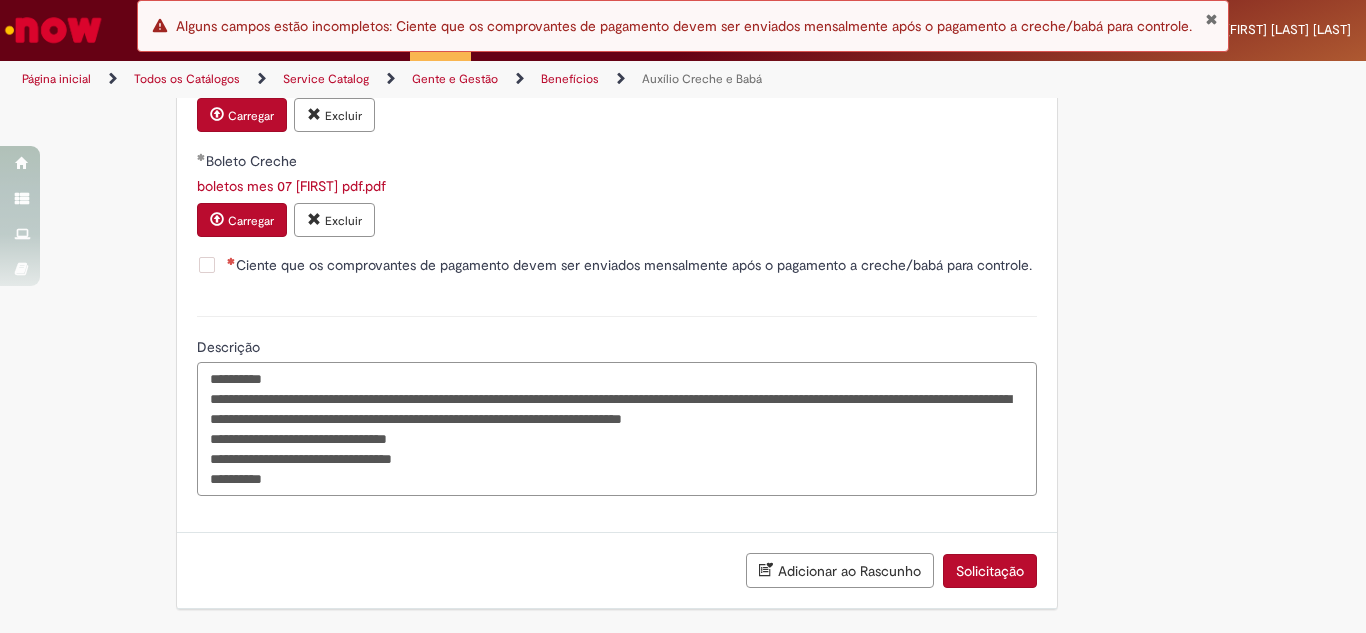 drag, startPoint x: 376, startPoint y: 461, endPoint x: 473, endPoint y: 485, distance: 99.92497 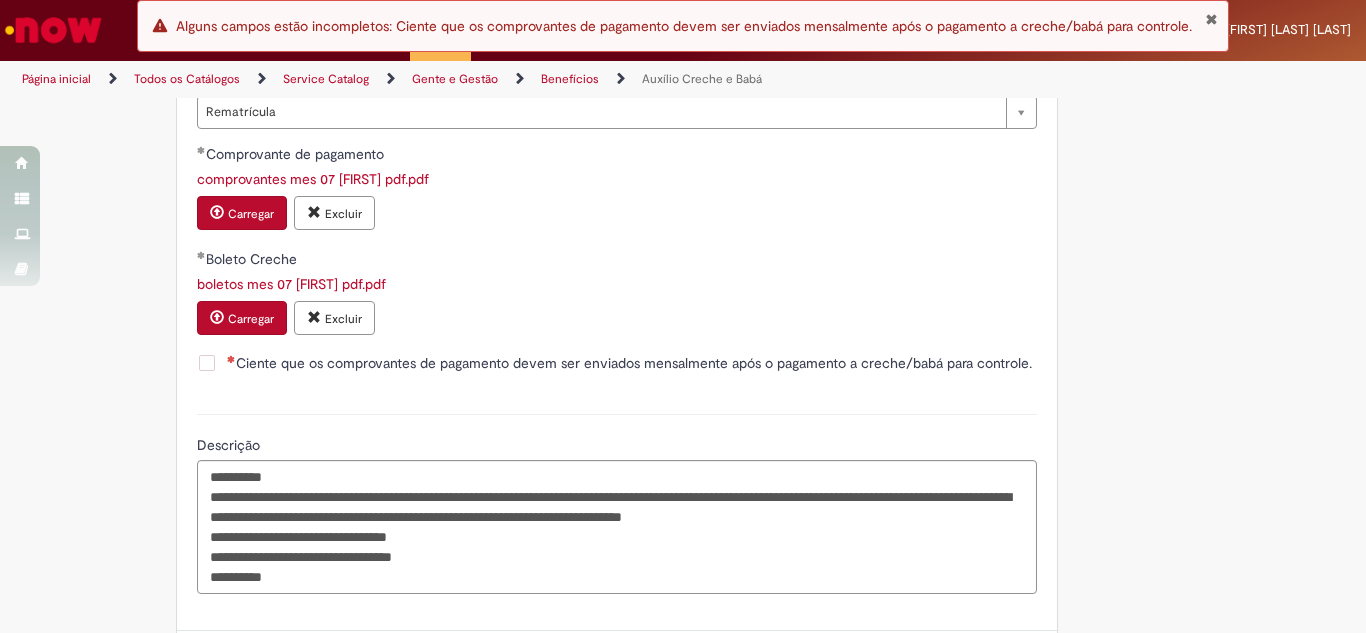 scroll, scrollTop: 1489, scrollLeft: 0, axis: vertical 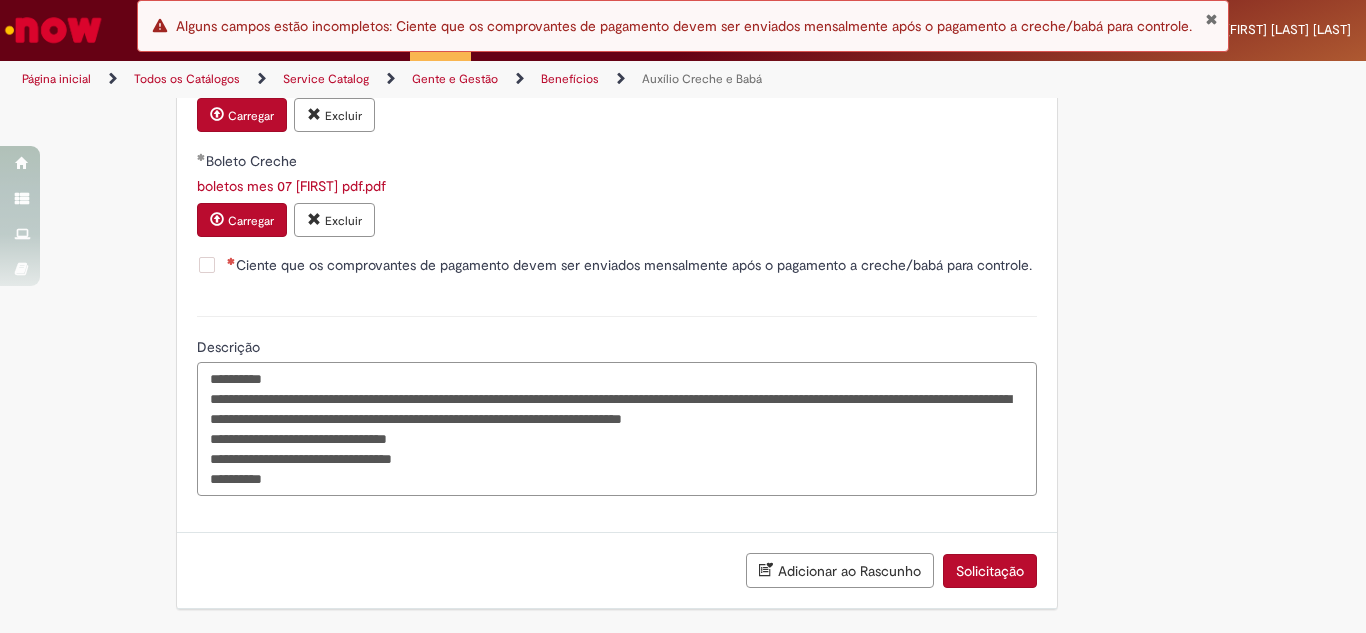 click on "**********" at bounding box center [617, 429] 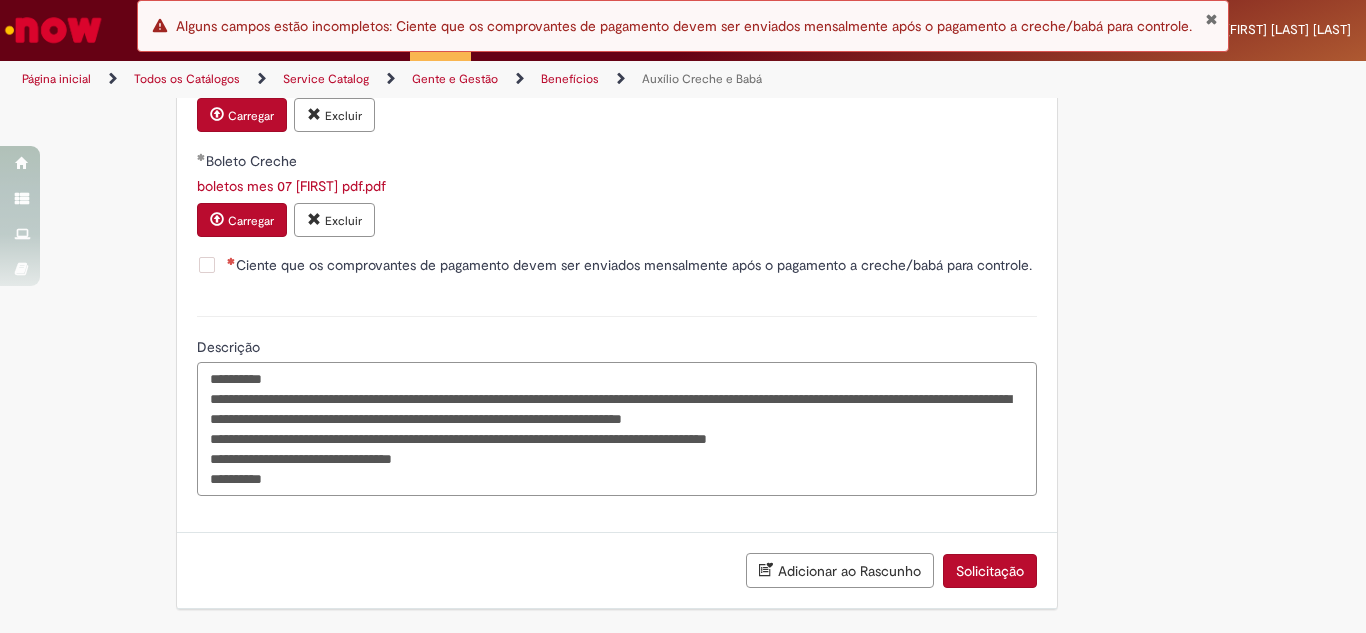 click on "**********" at bounding box center (617, 429) 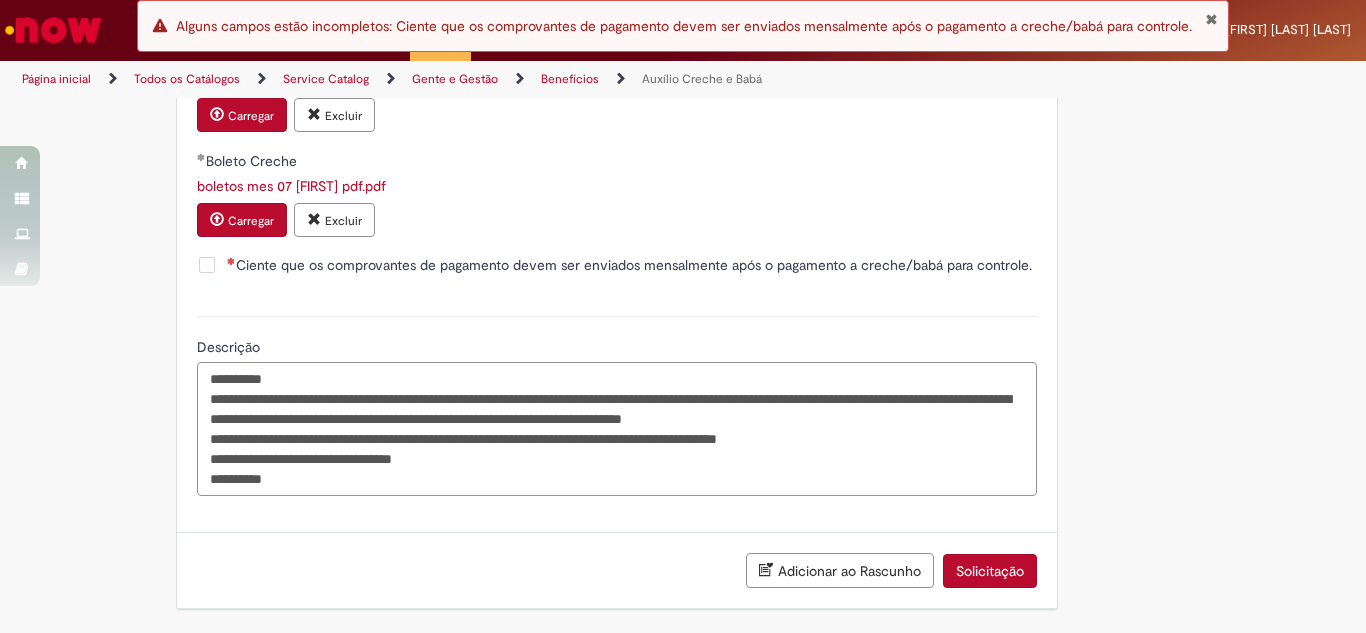 click on "**********" at bounding box center [617, 429] 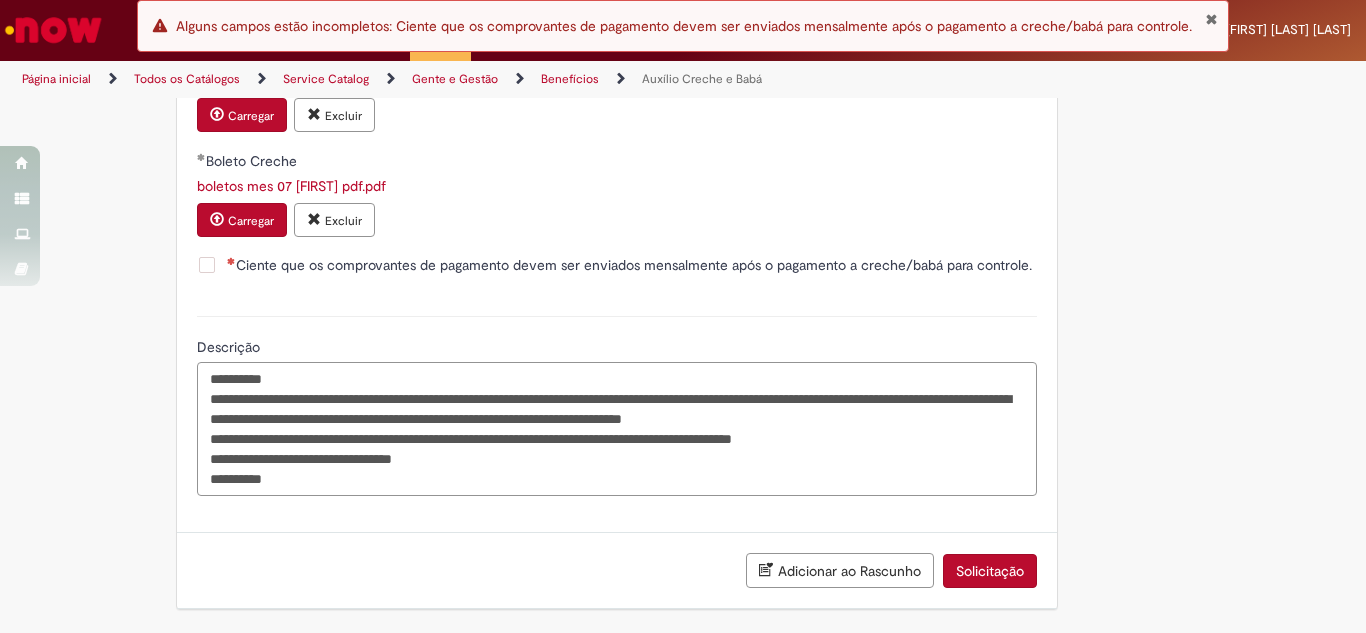 click on "**********" at bounding box center (617, 429) 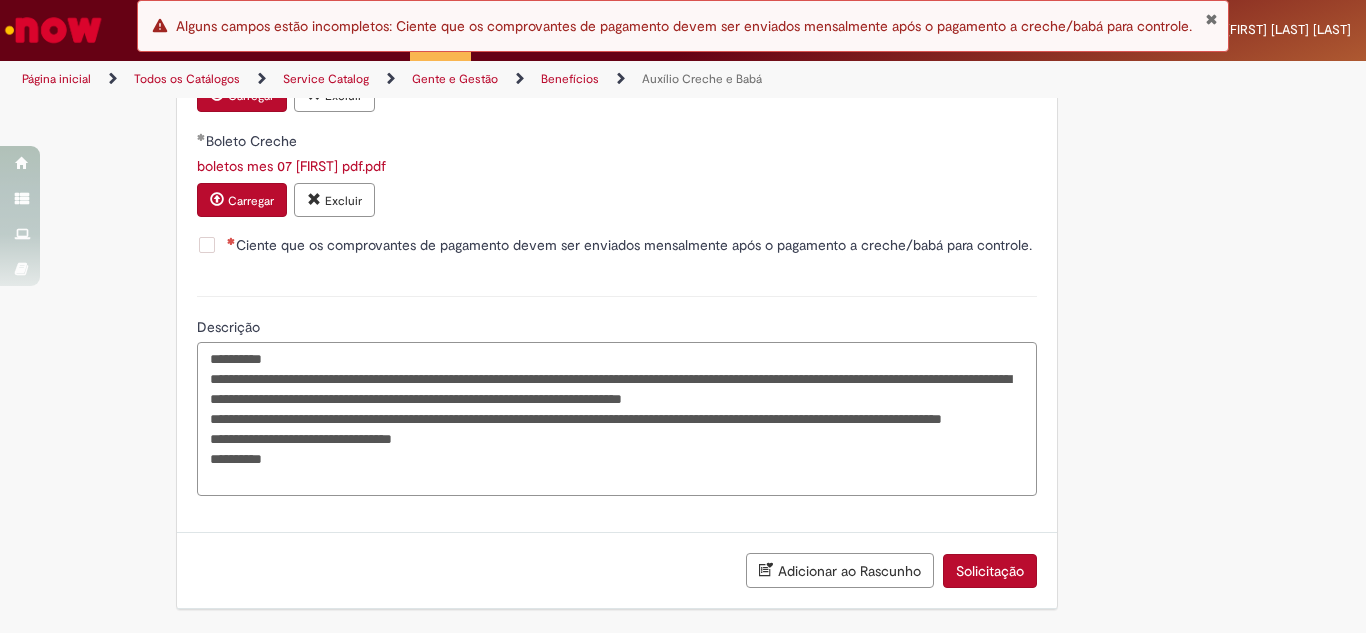 click on "**********" at bounding box center (617, 419) 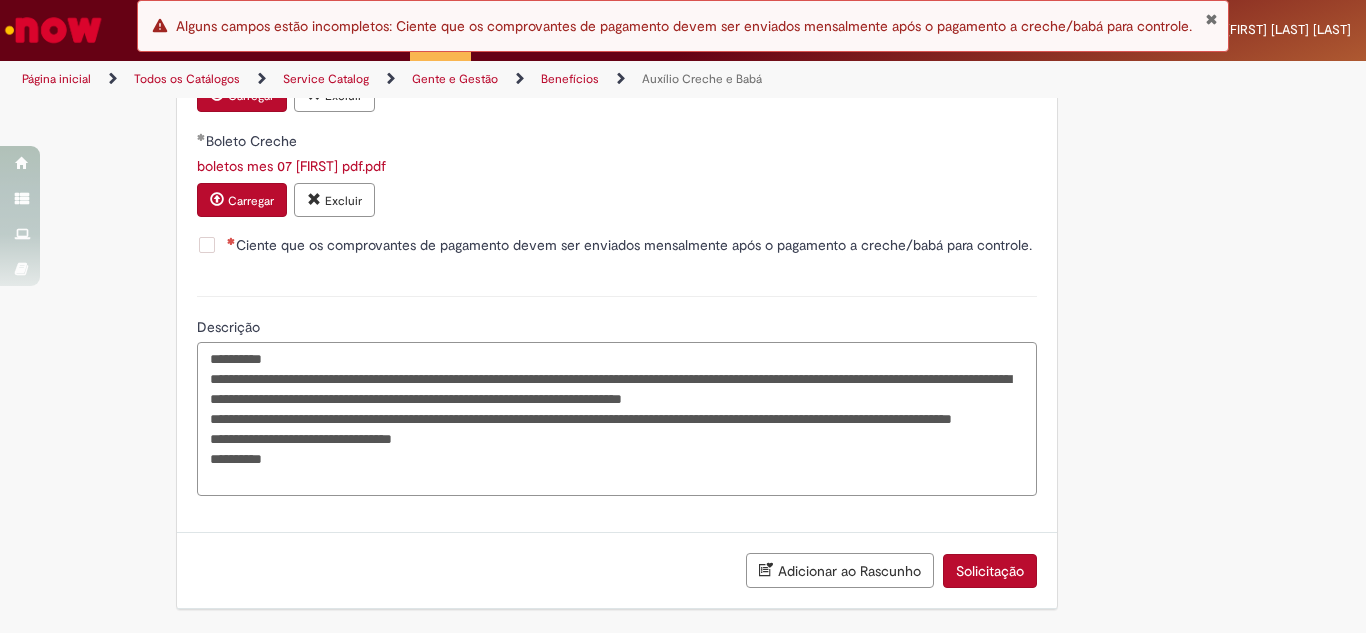 click on "**********" at bounding box center (617, 419) 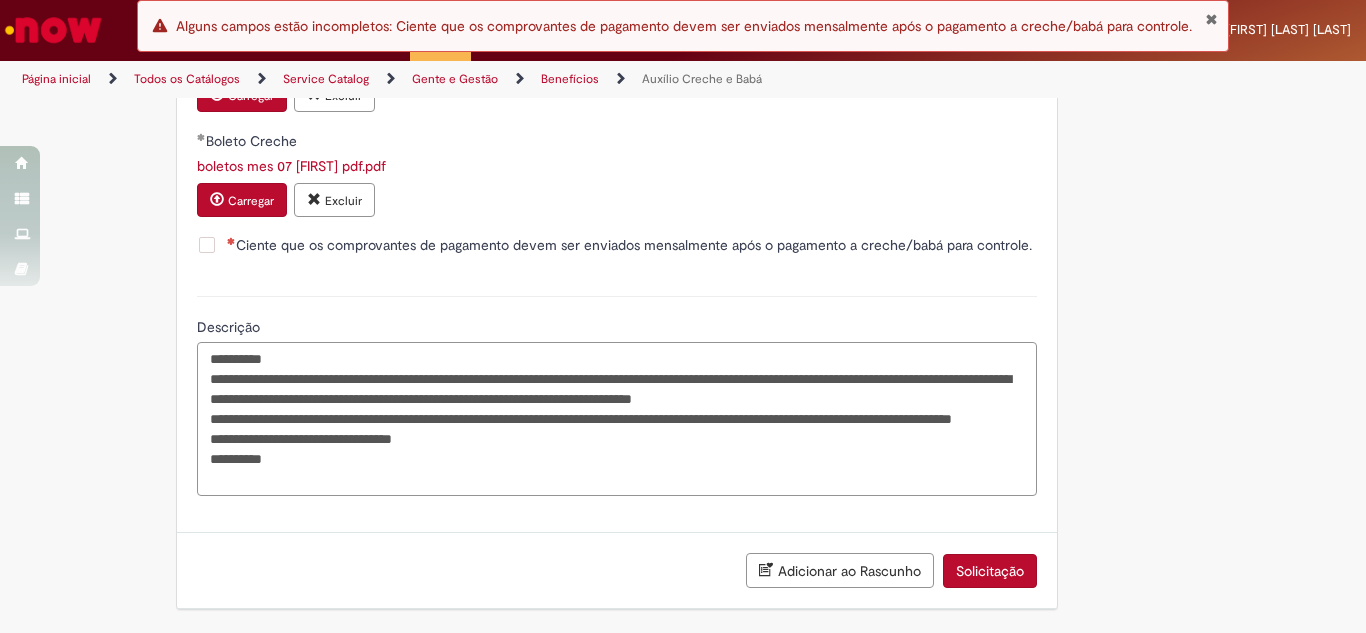 click on "**********" at bounding box center [617, 419] 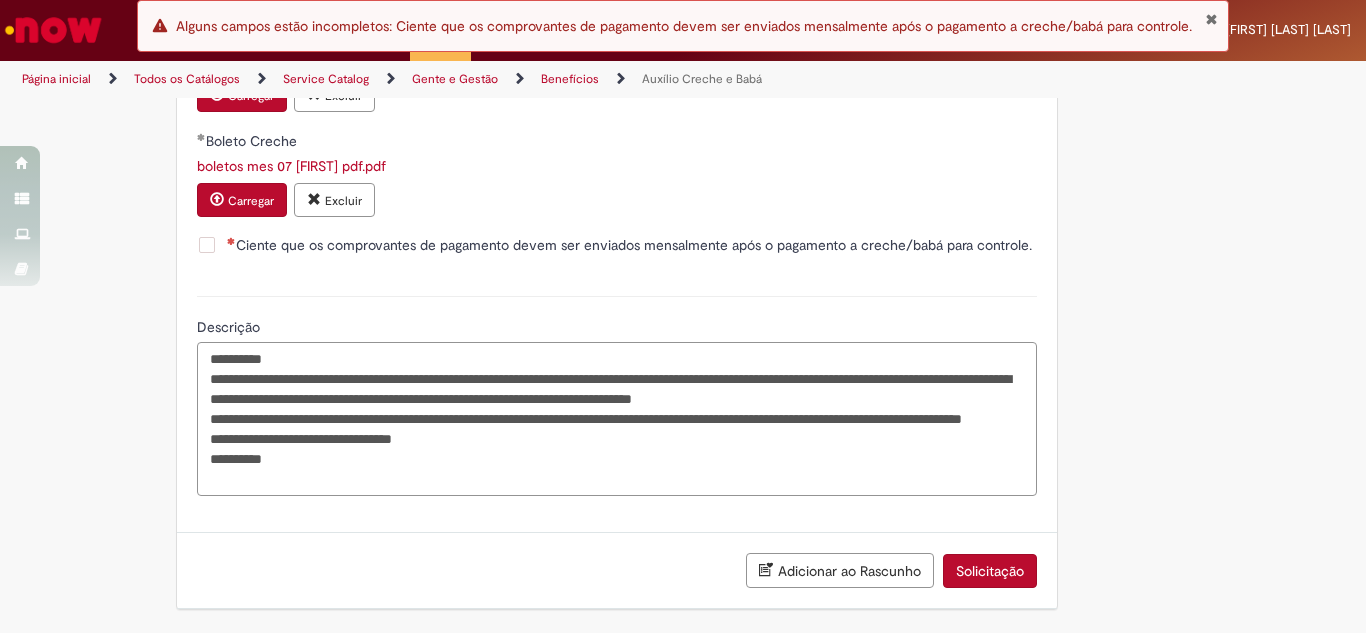 click on "**********" at bounding box center (617, 419) 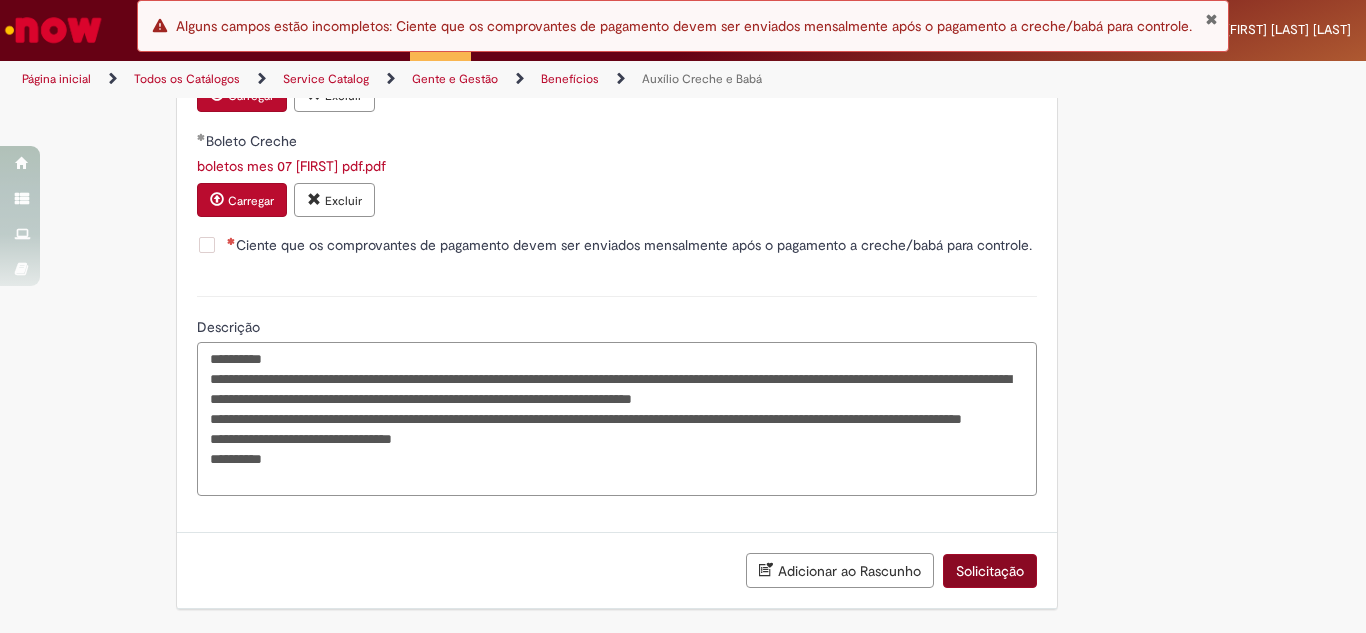 type on "**********" 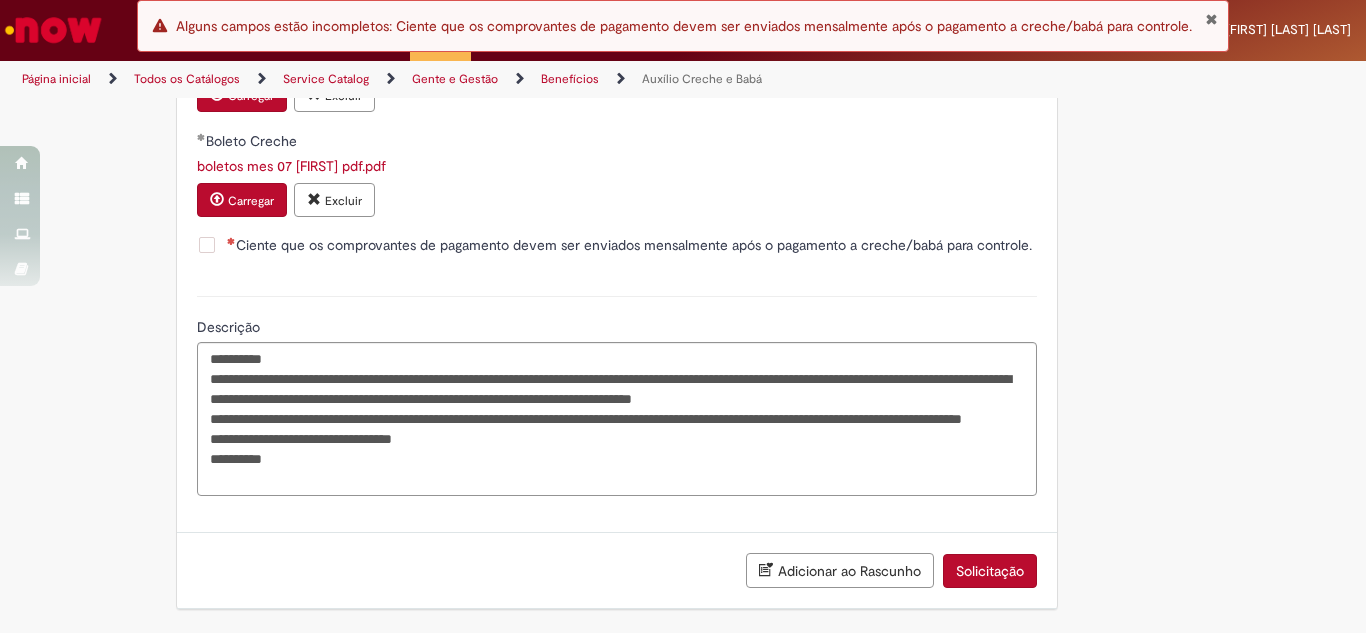 click on "Solicitação" at bounding box center [990, 571] 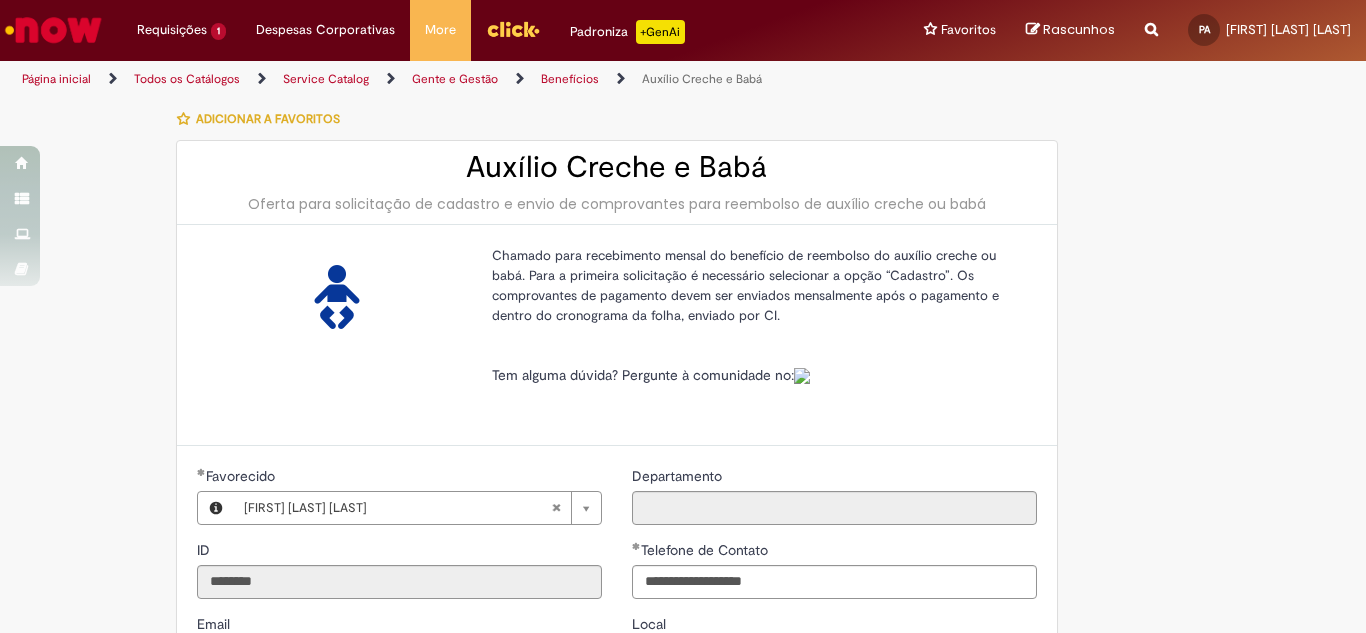 scroll, scrollTop: 0, scrollLeft: 0, axis: both 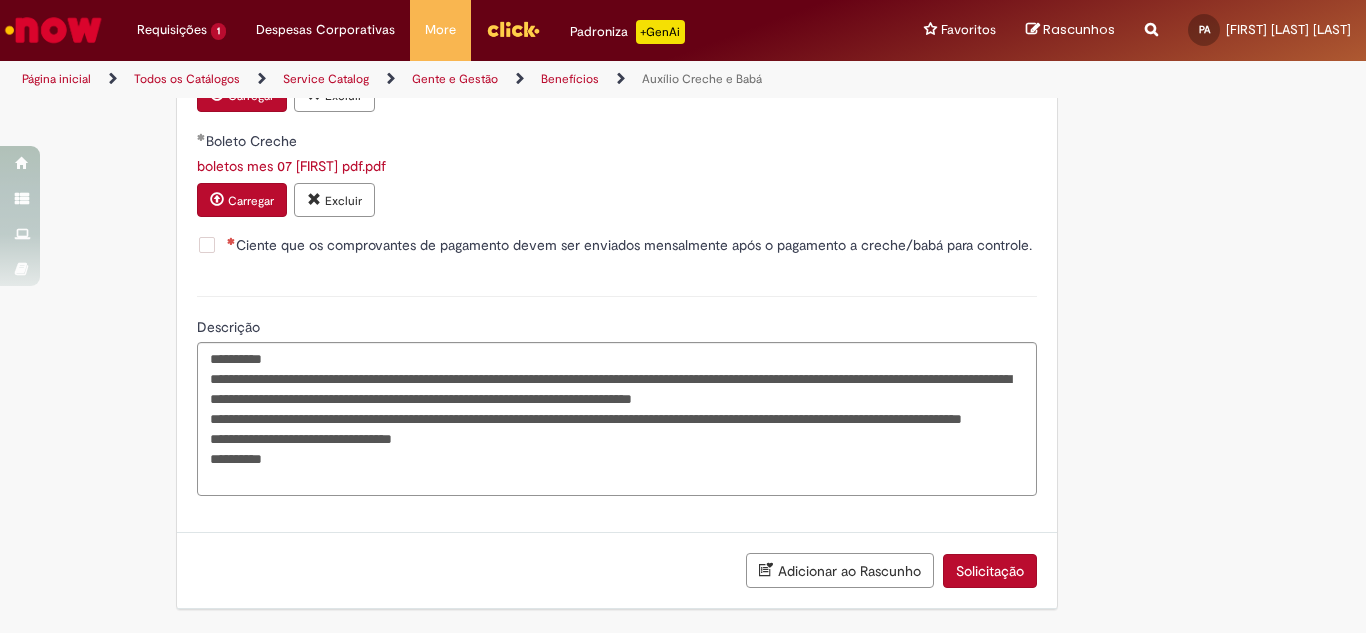 click on "Solicitação" at bounding box center [990, 571] 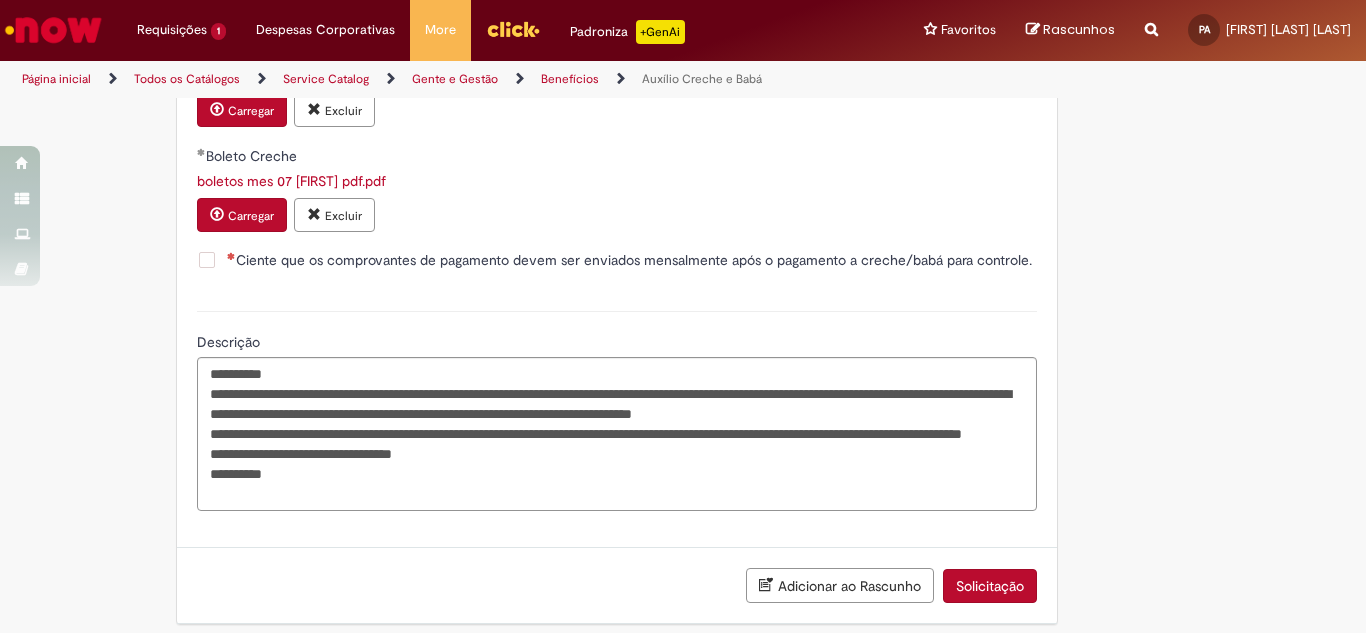 scroll, scrollTop: 1509, scrollLeft: 0, axis: vertical 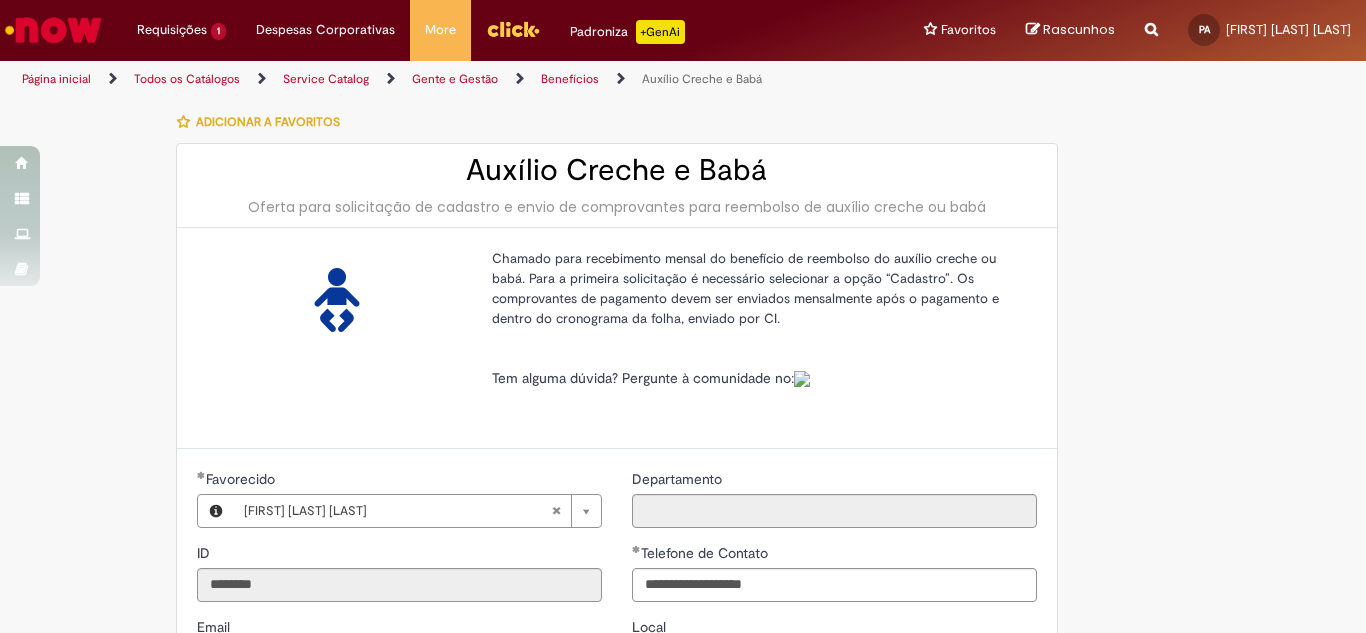 click at bounding box center [513, 29] 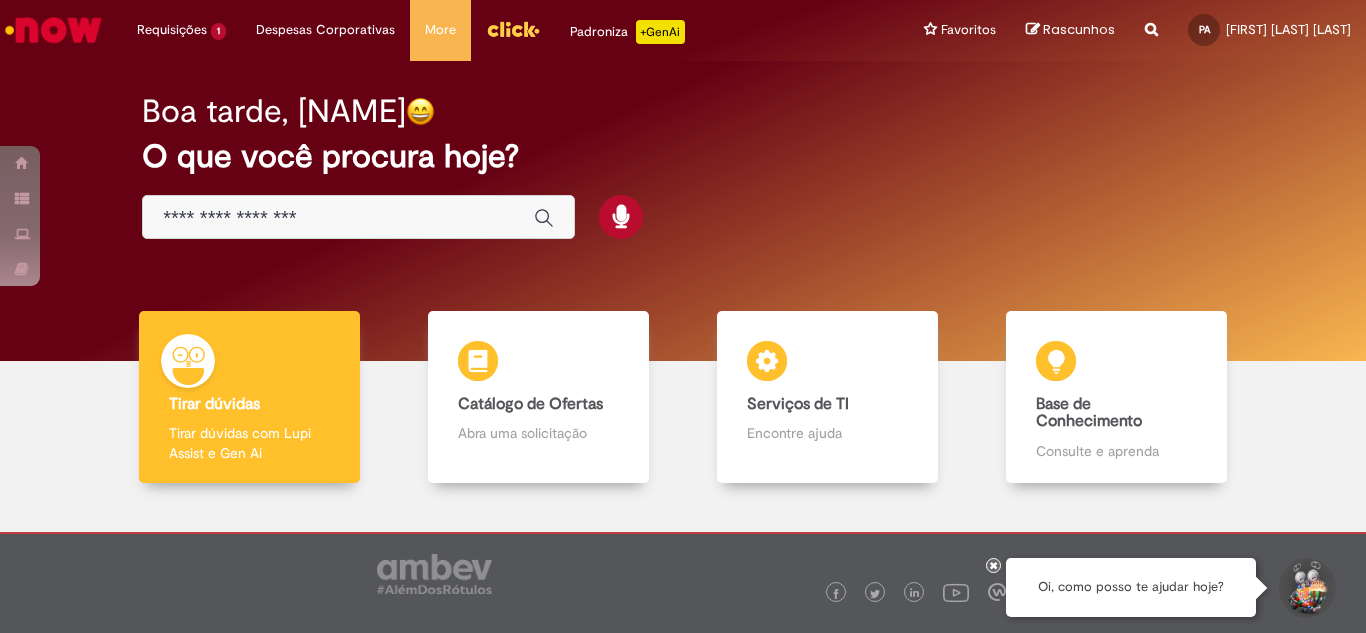 scroll, scrollTop: 0, scrollLeft: 0, axis: both 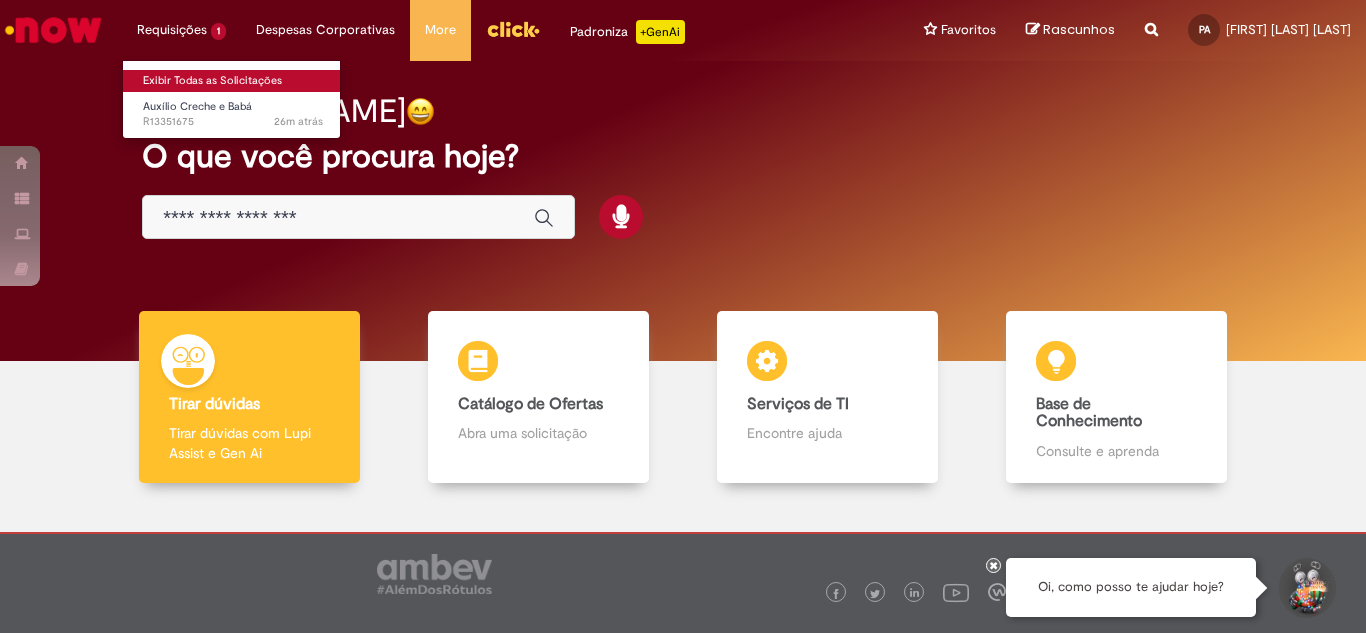 click on "Exibir Todas as Solicitações" at bounding box center (233, 81) 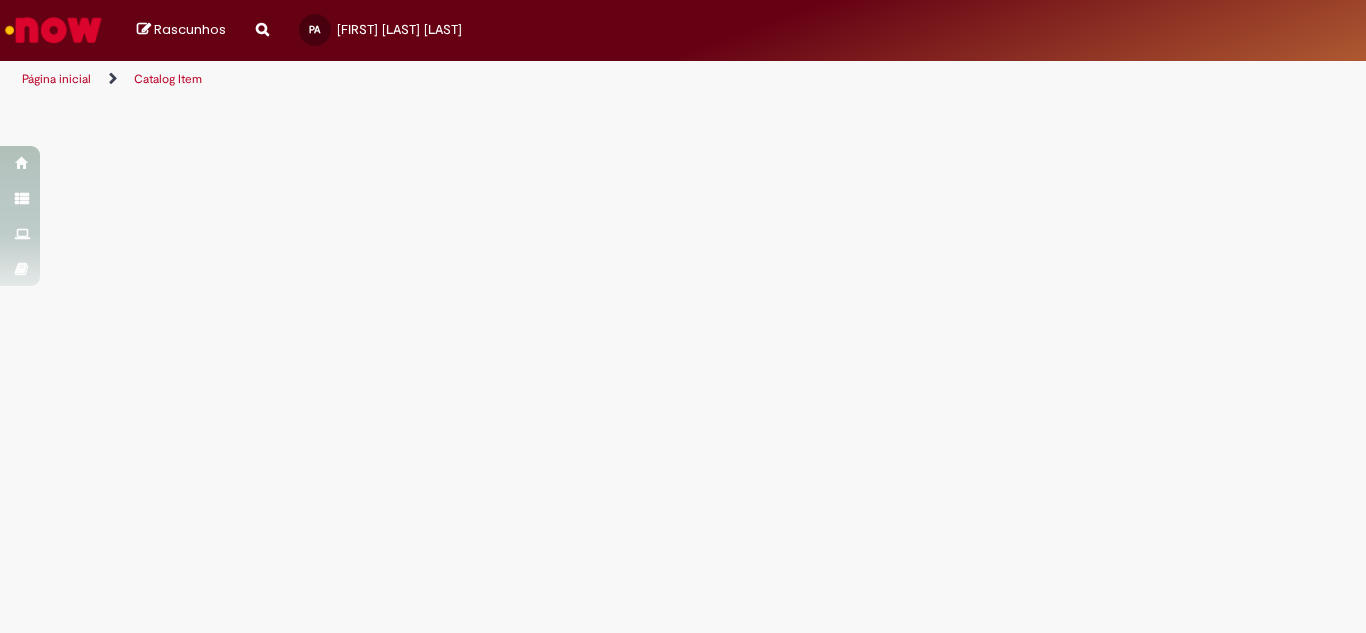 scroll, scrollTop: 0, scrollLeft: 0, axis: both 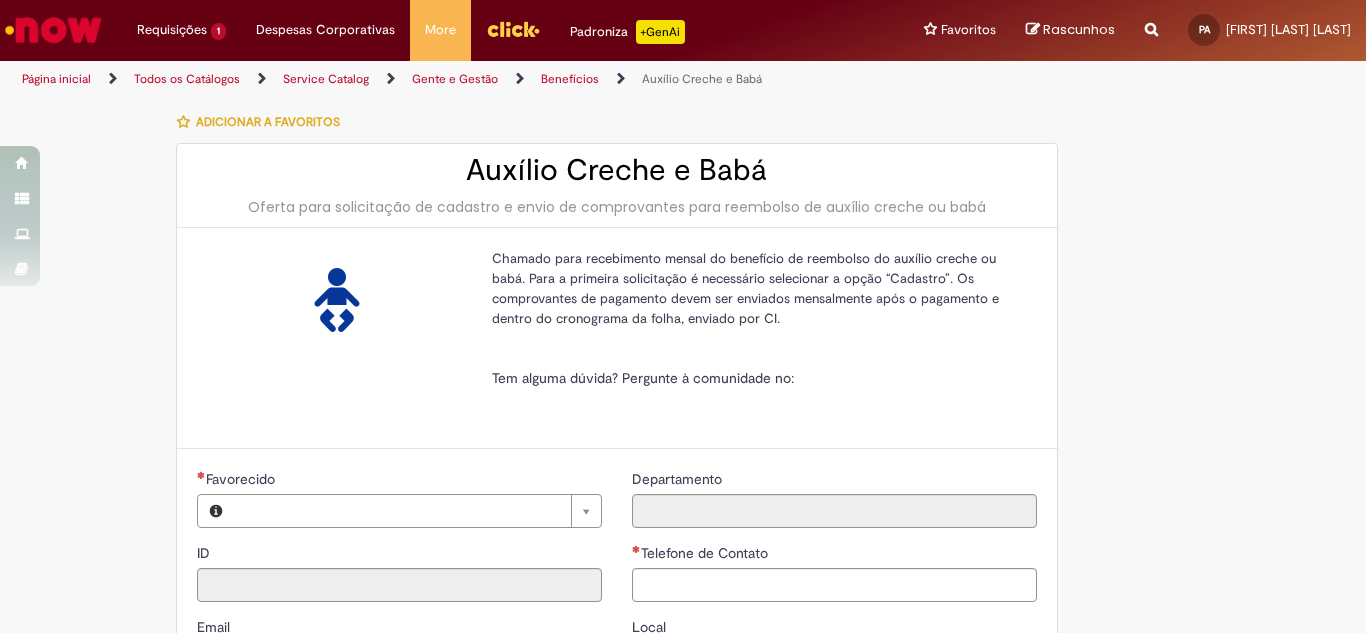 type on "********" 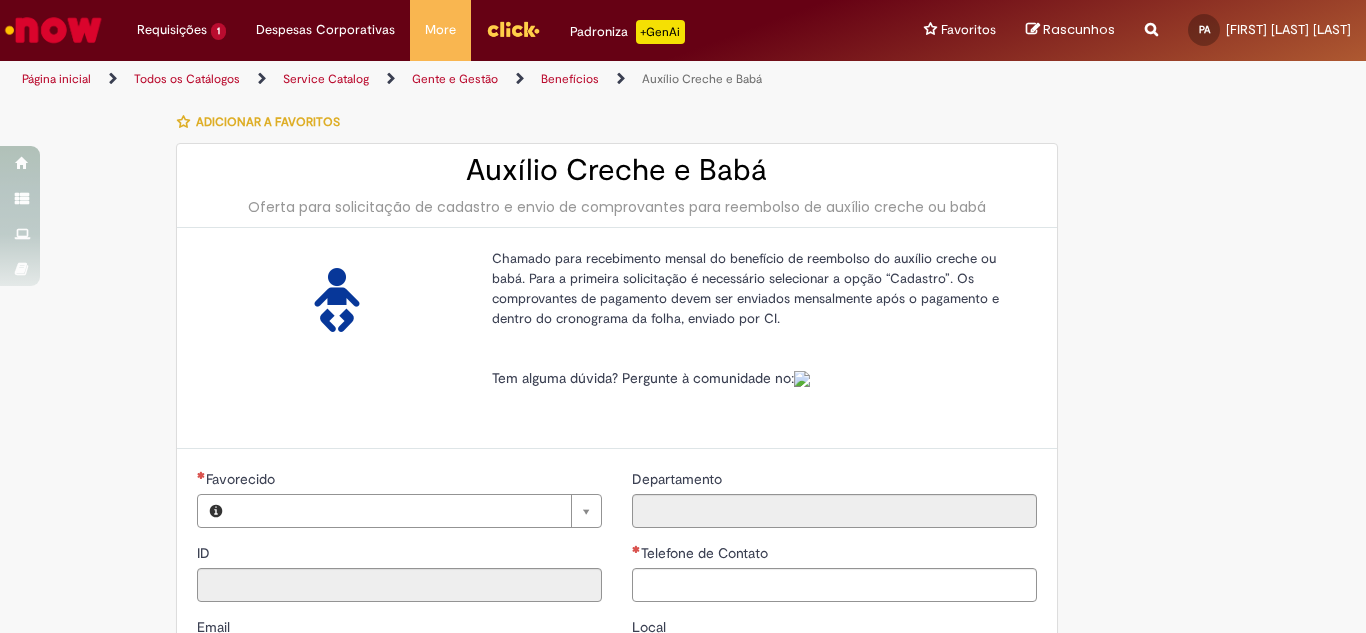 type on "**********" 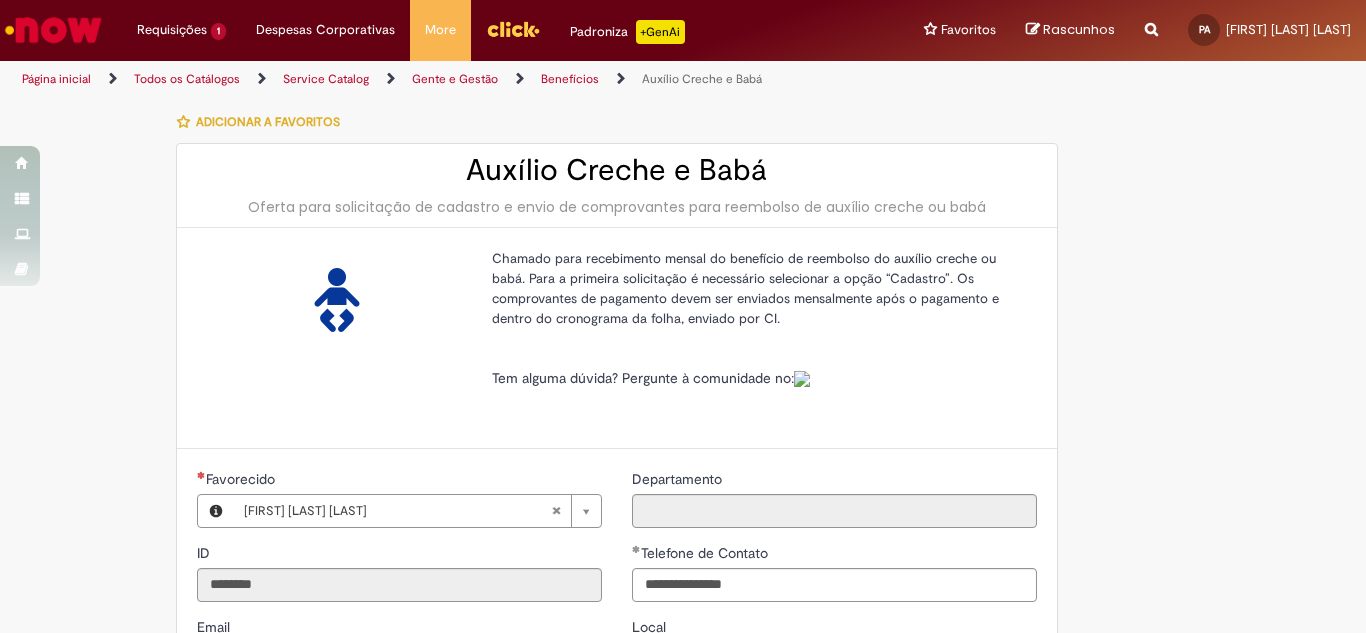 type on "**********" 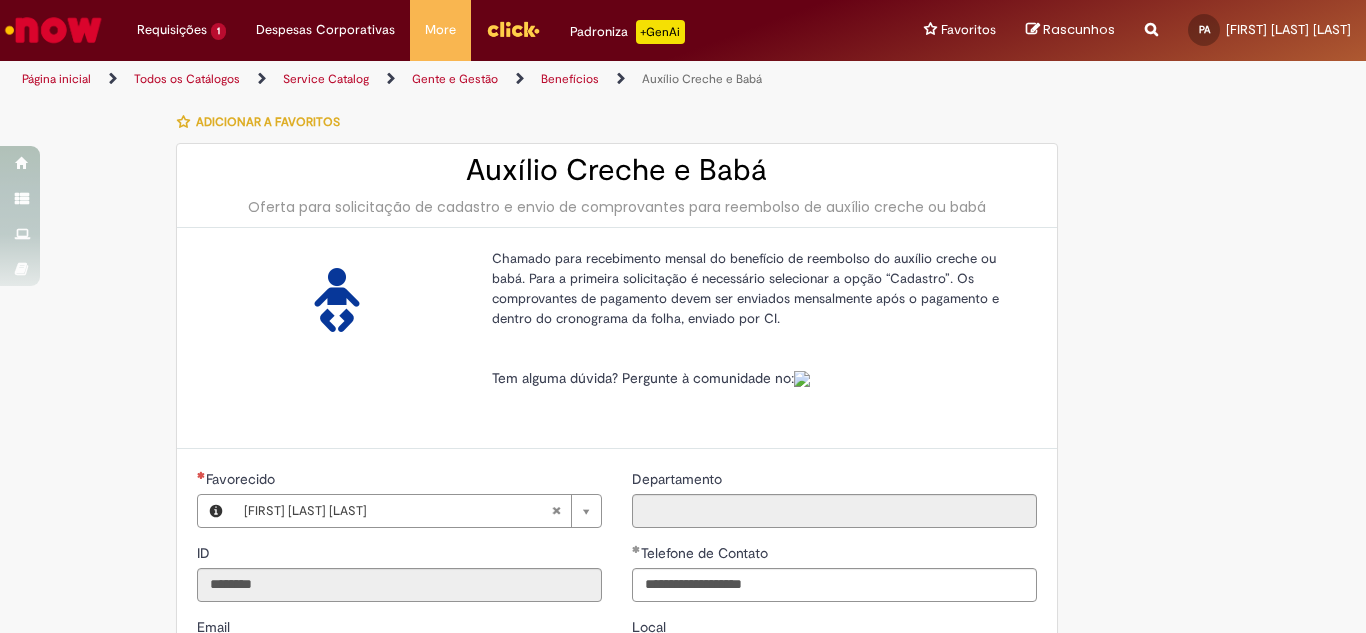 type on "**********" 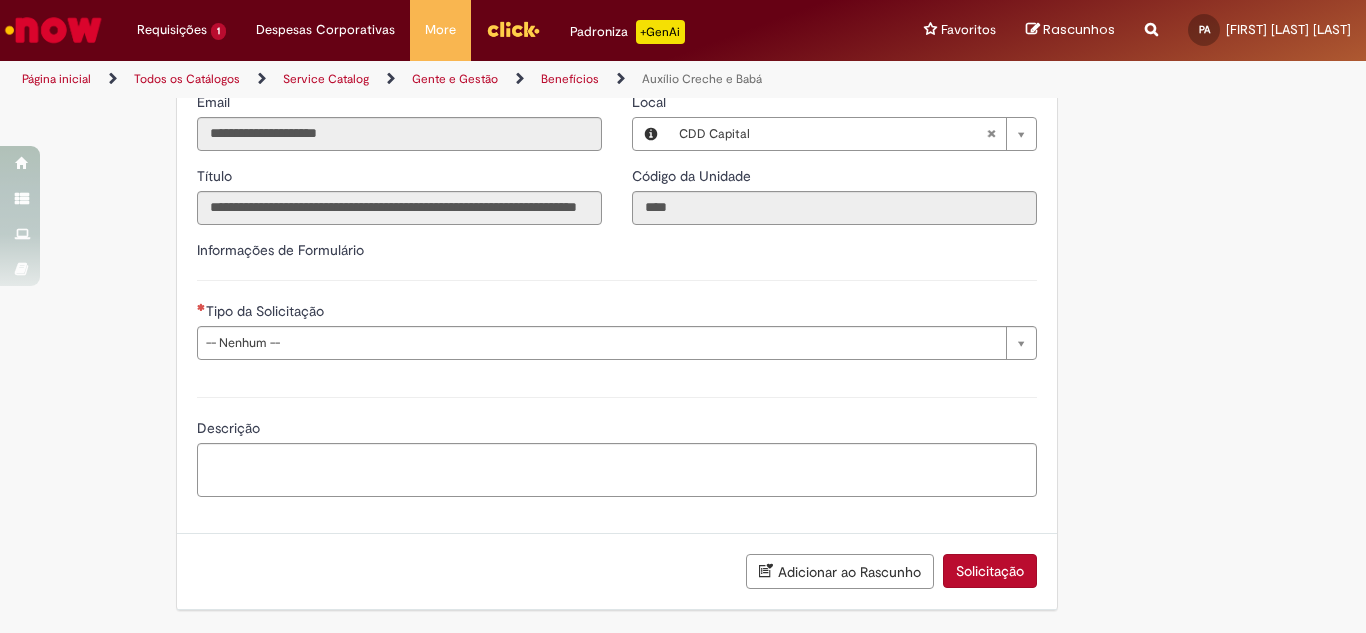 scroll, scrollTop: 547, scrollLeft: 0, axis: vertical 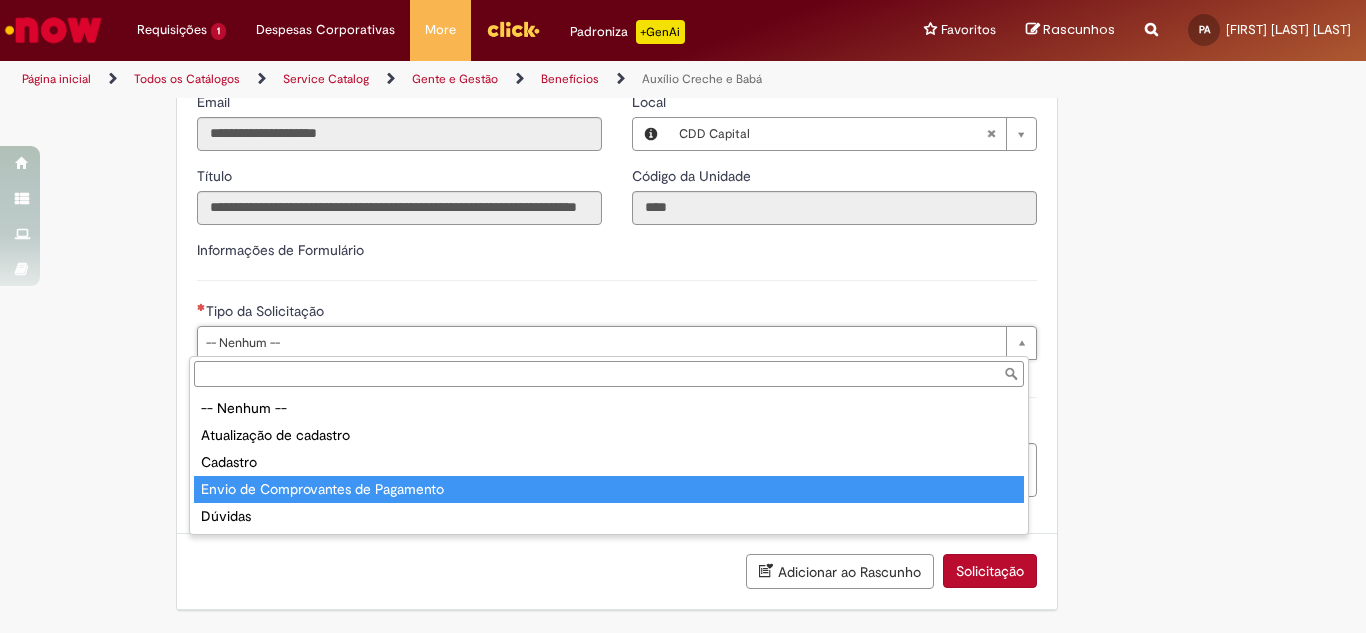 type on "**********" 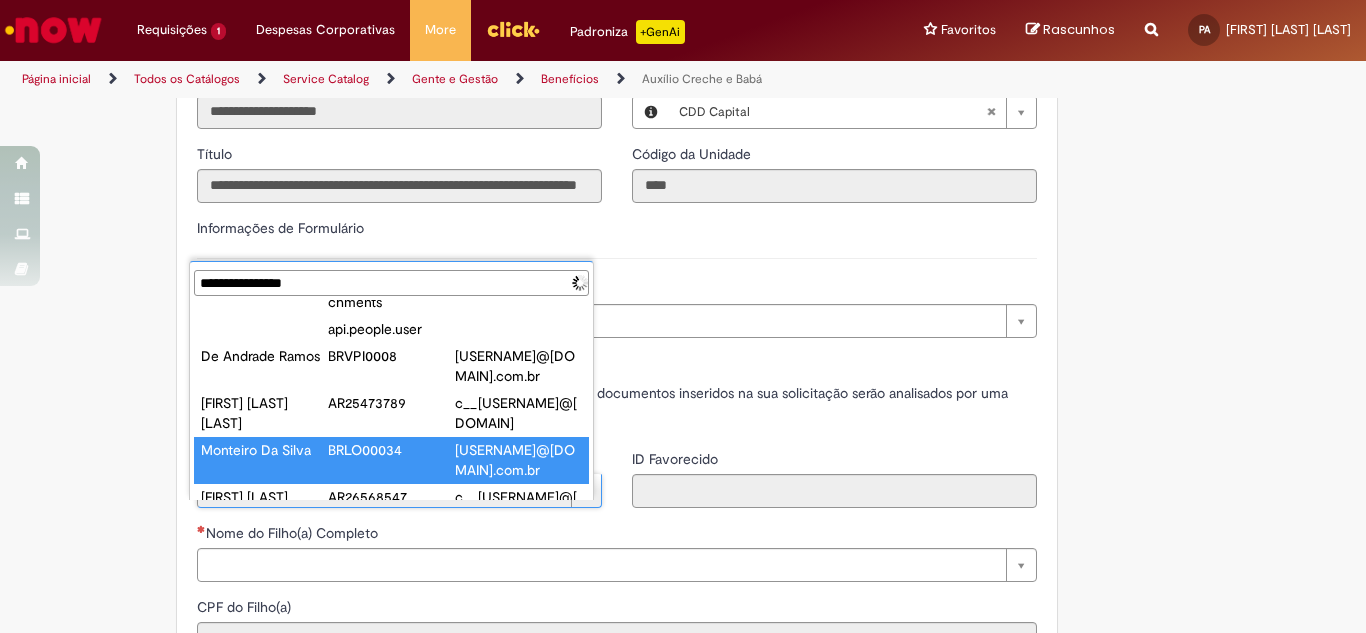 scroll, scrollTop: 0, scrollLeft: 0, axis: both 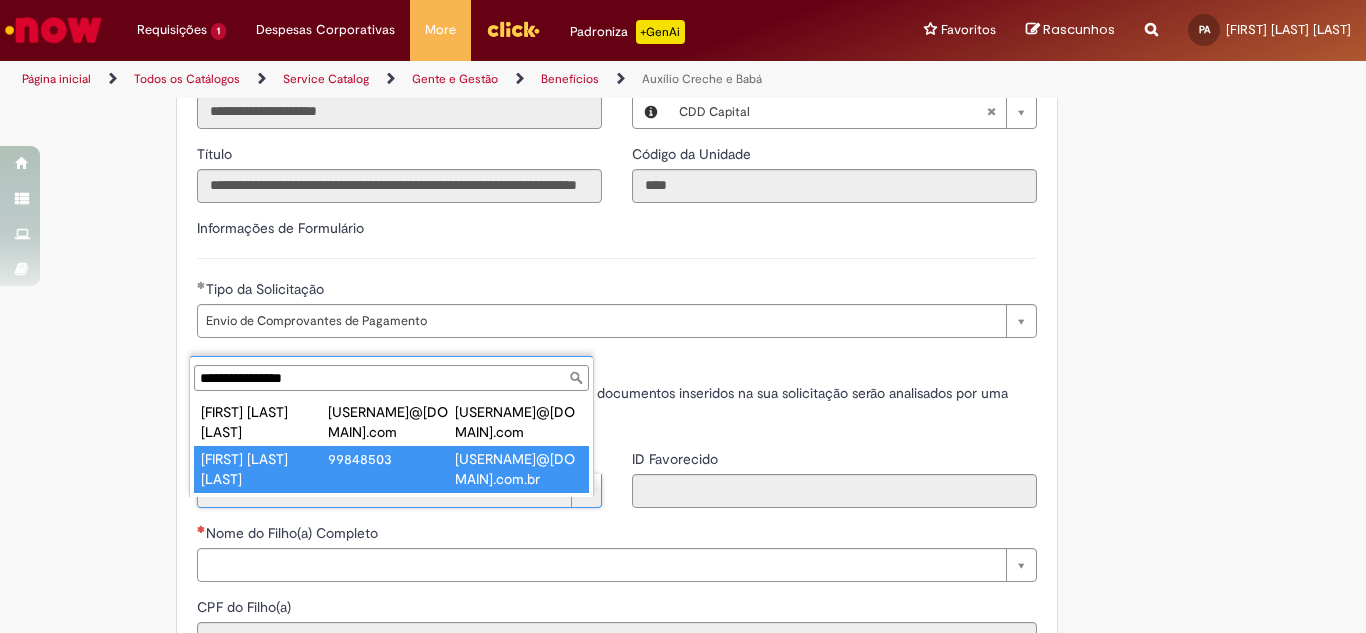 type on "**********" 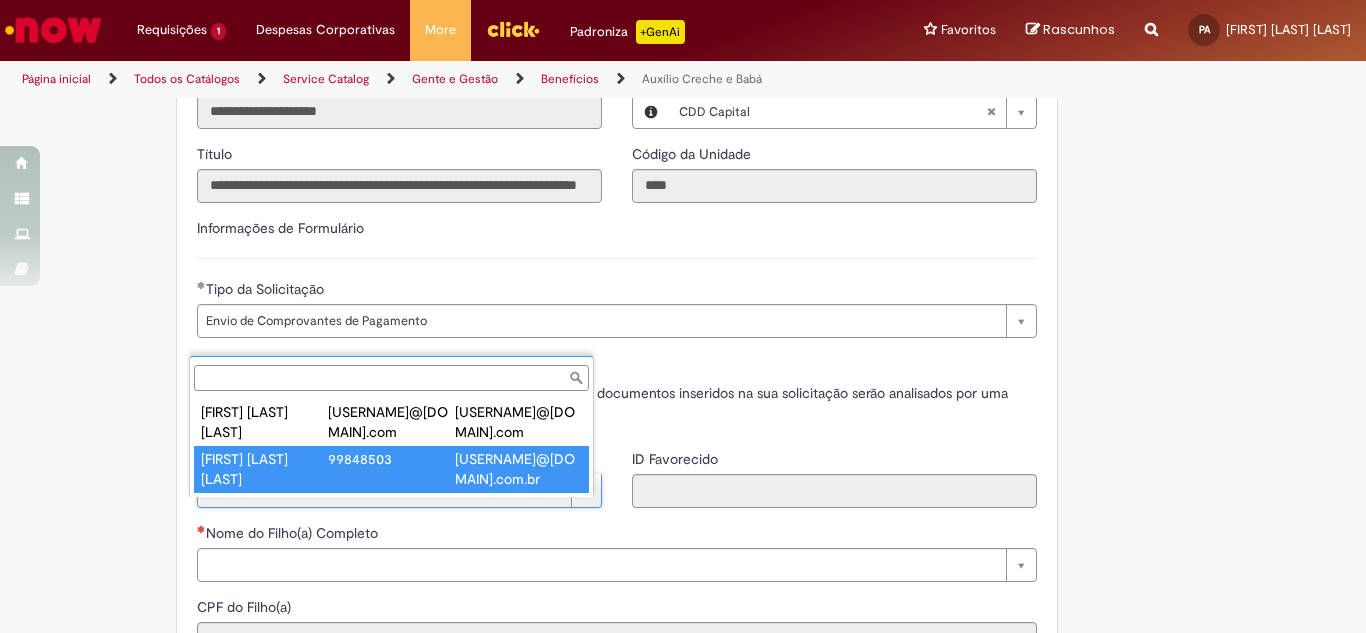 type on "********" 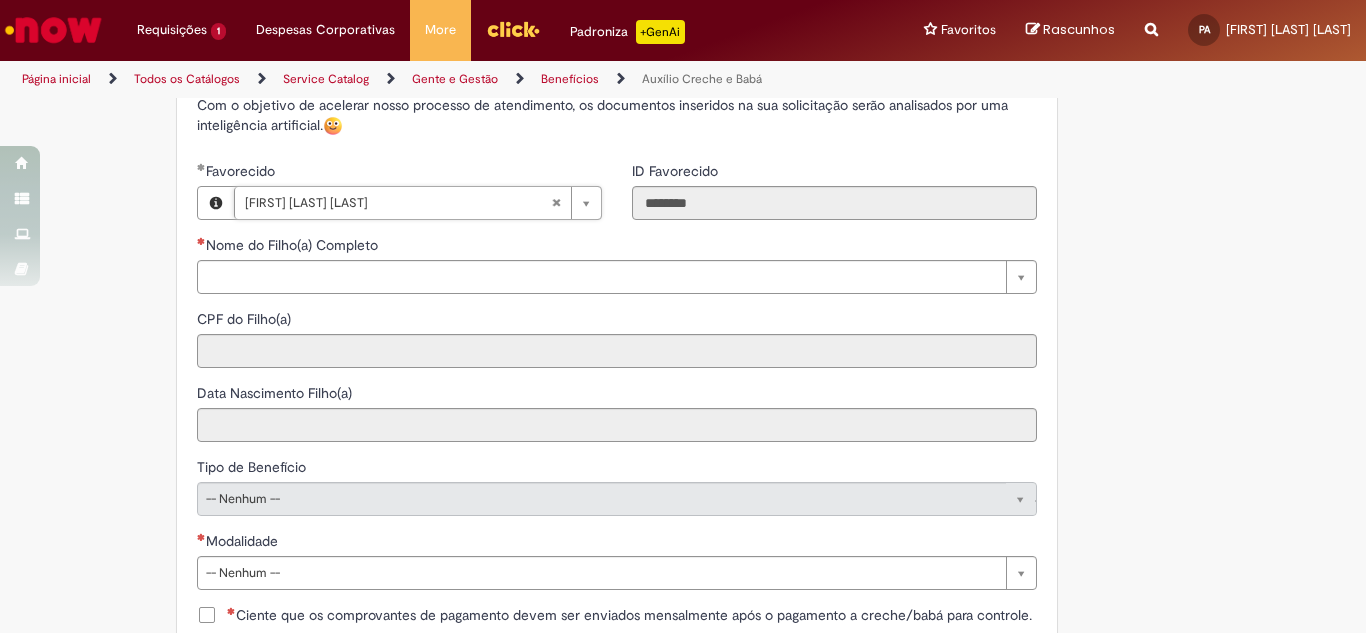 scroll, scrollTop: 847, scrollLeft: 0, axis: vertical 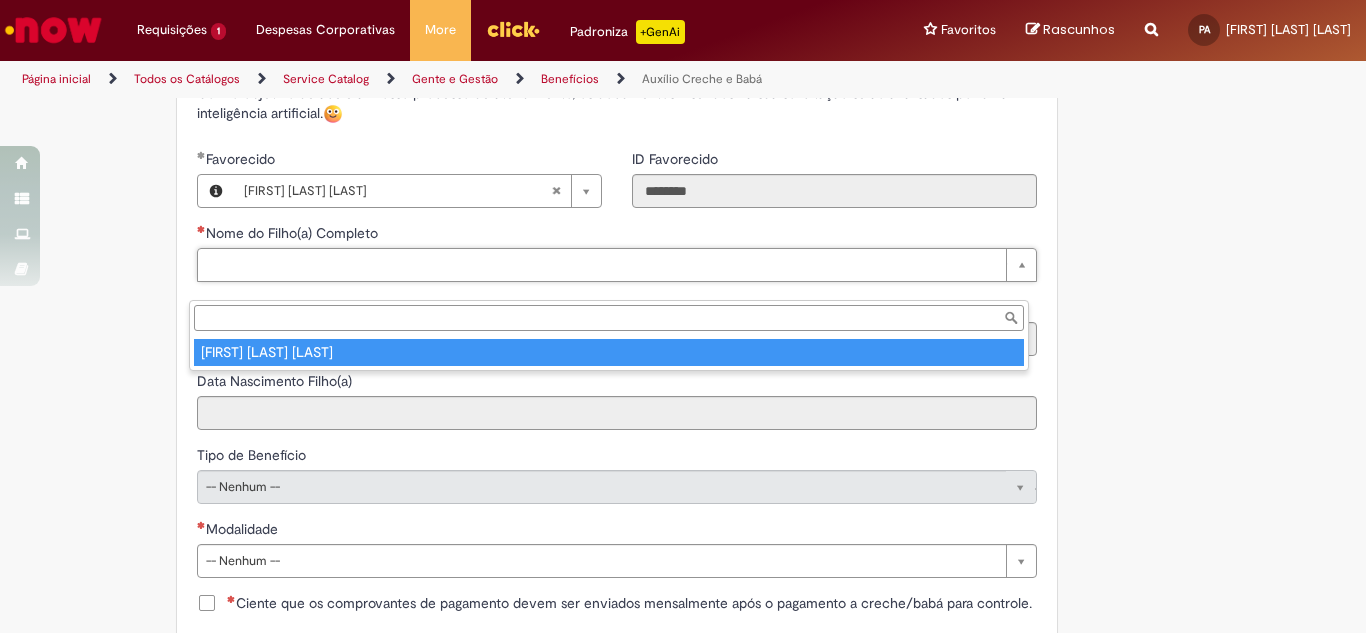 type on "**********" 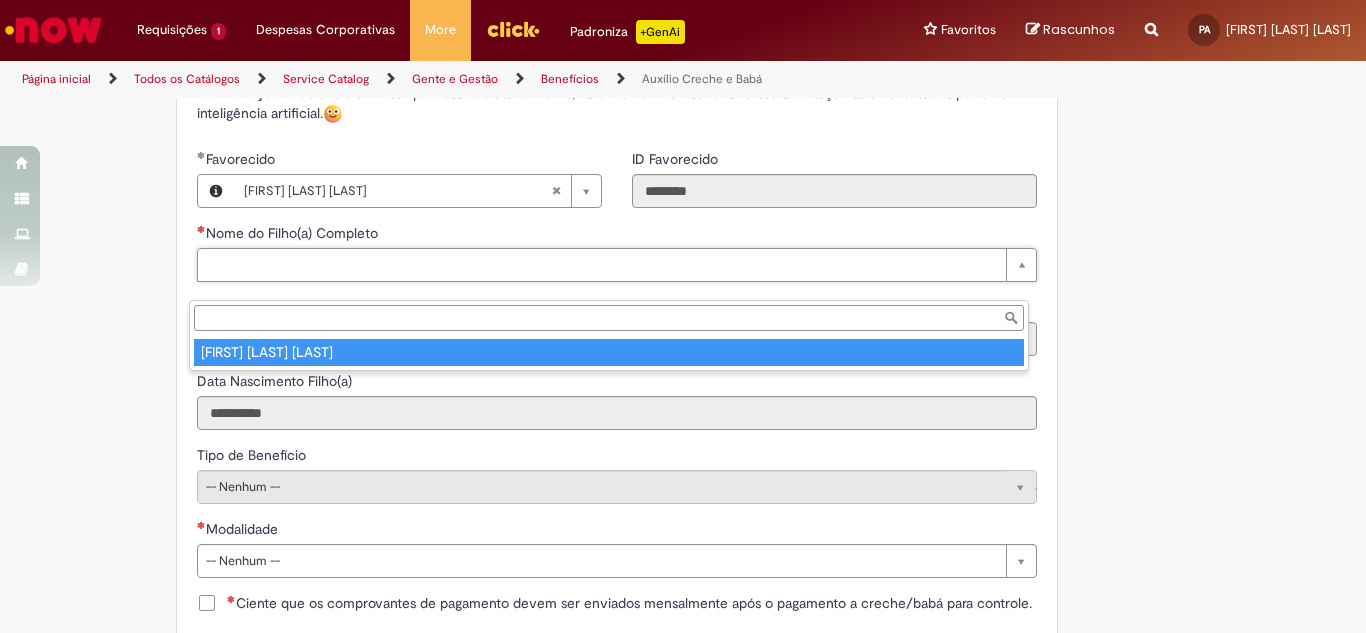 select on "******" 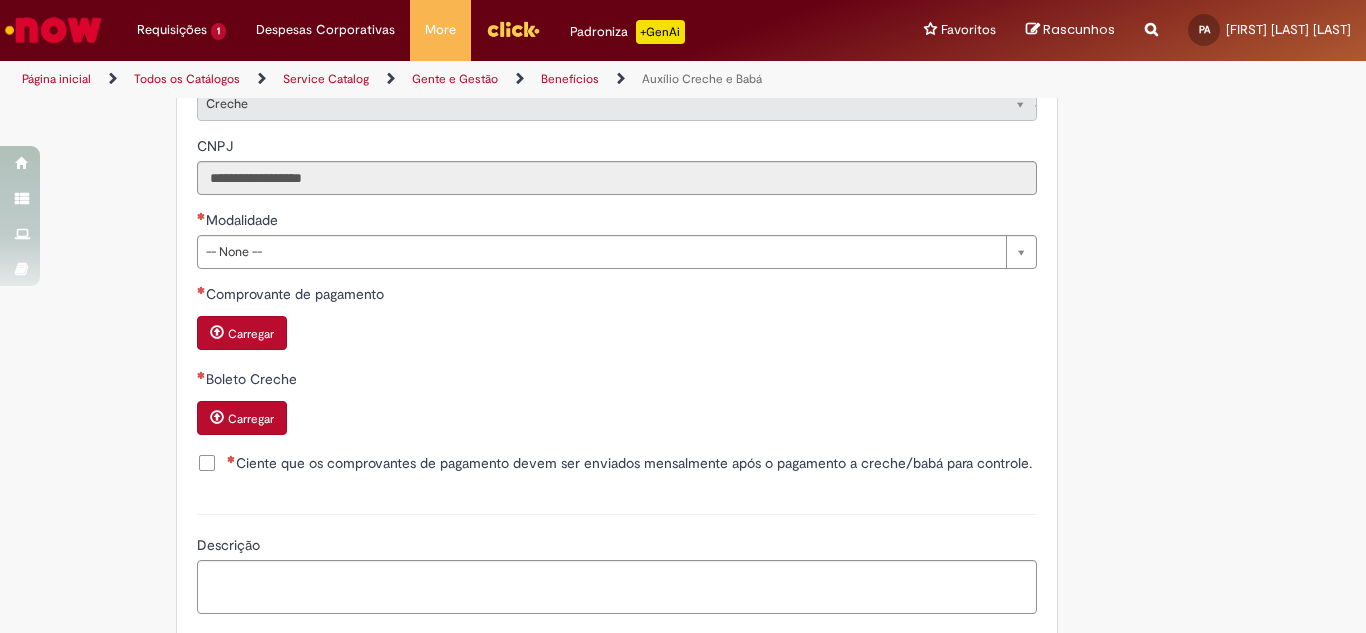 scroll, scrollTop: 1247, scrollLeft: 0, axis: vertical 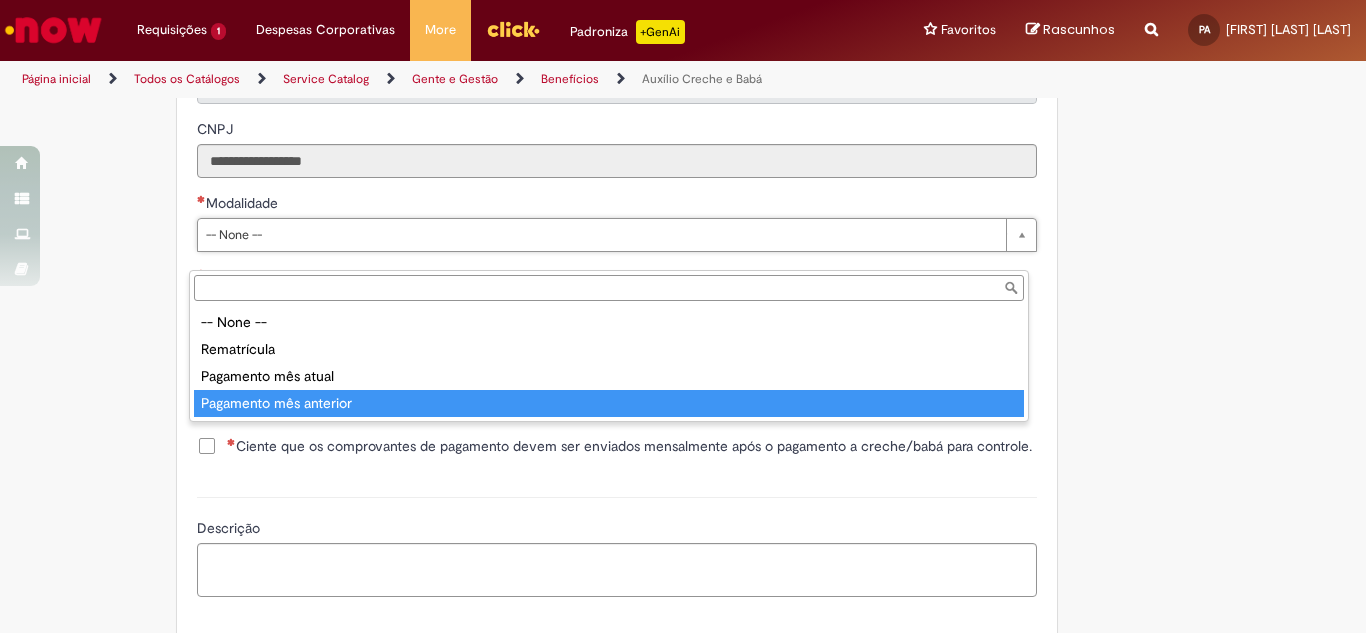 type on "**********" 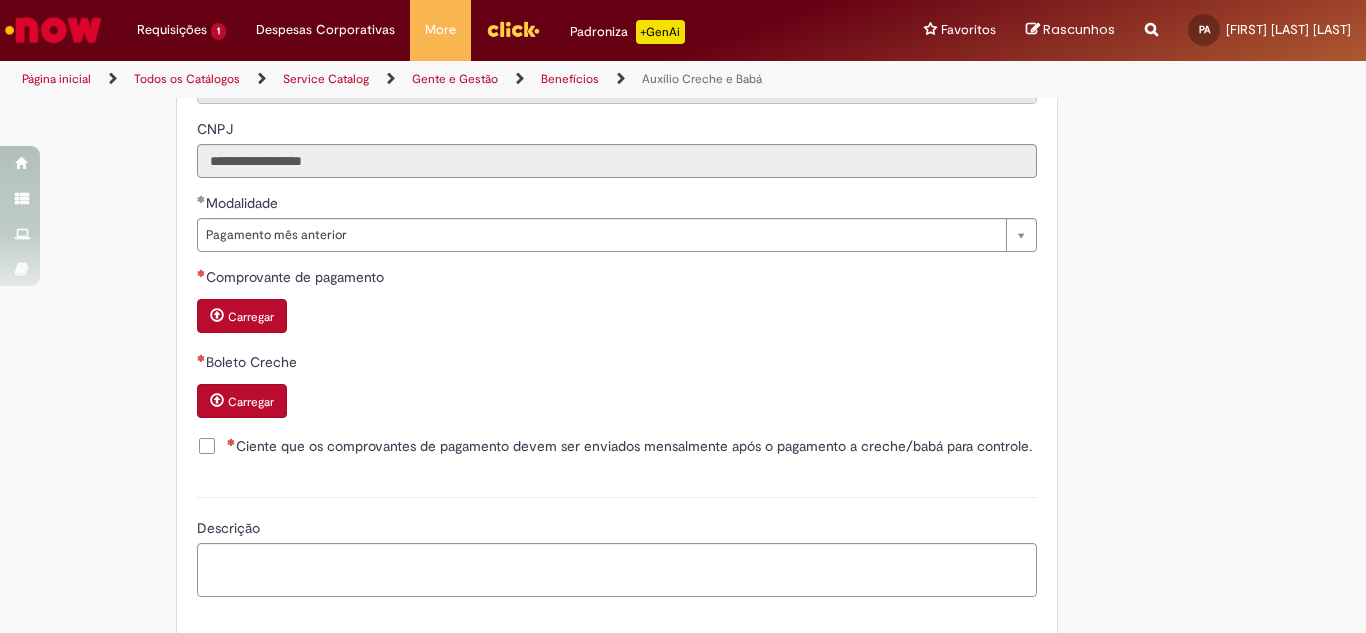 click on "Carregar" at bounding box center (242, 316) 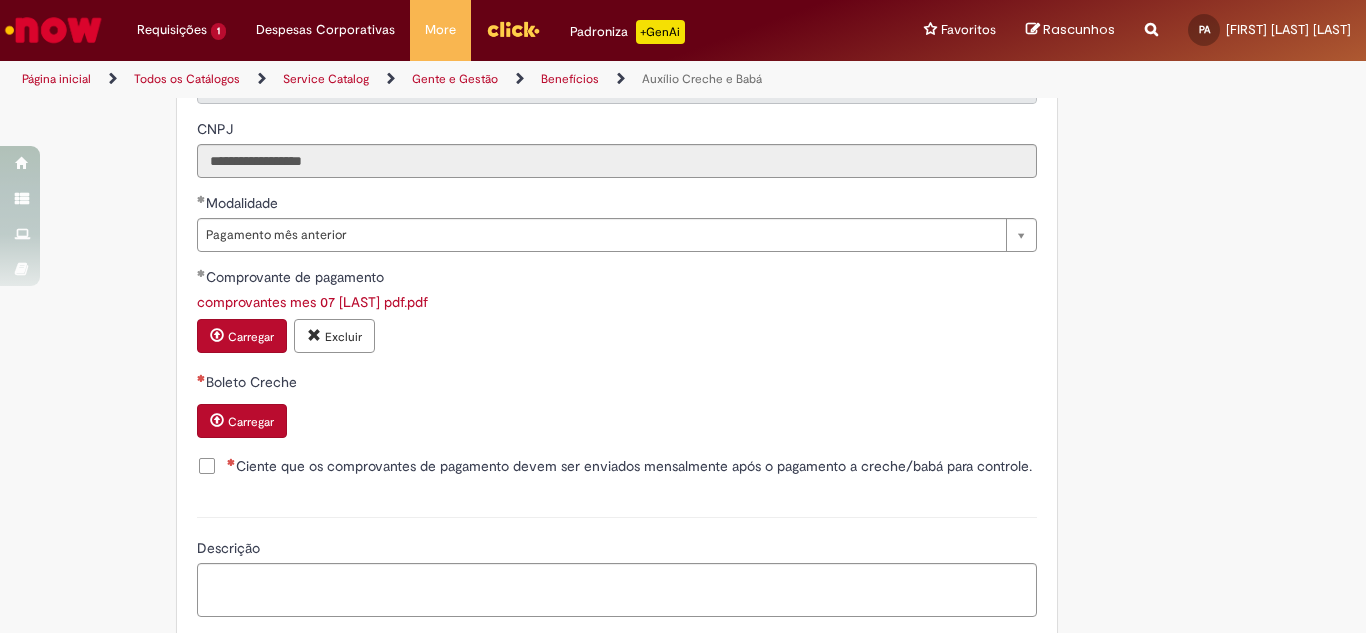 click on "Carregar" at bounding box center [242, 421] 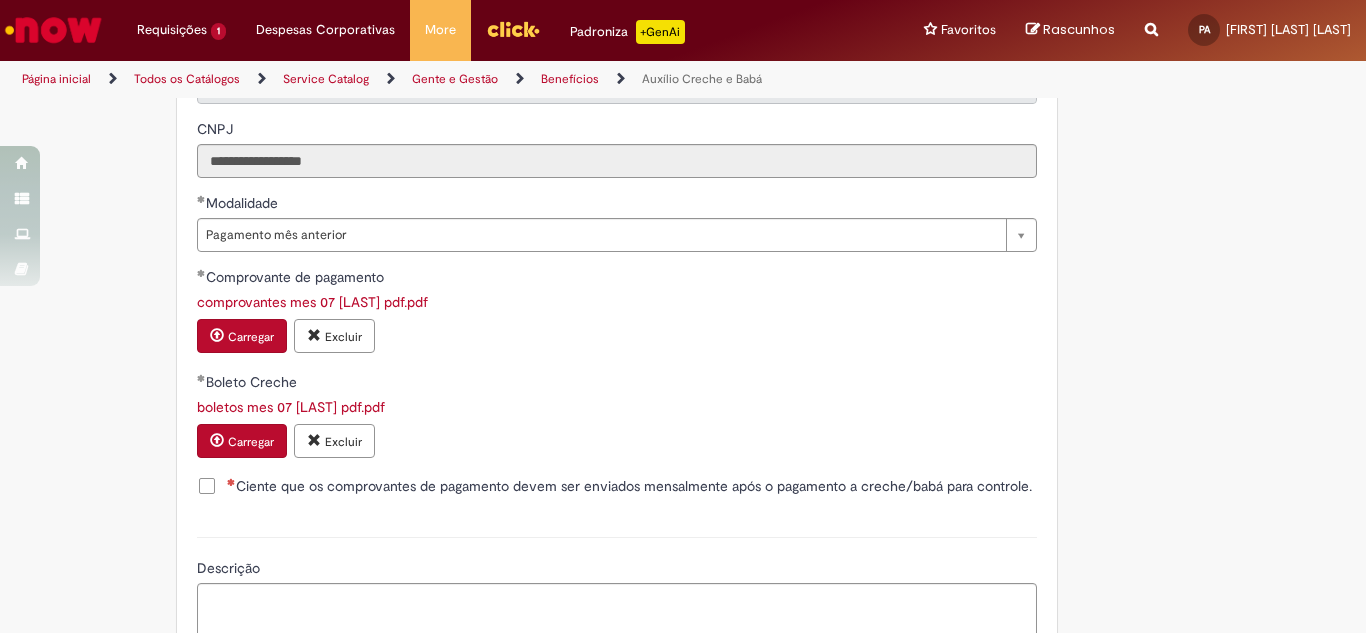 scroll, scrollTop: 1347, scrollLeft: 0, axis: vertical 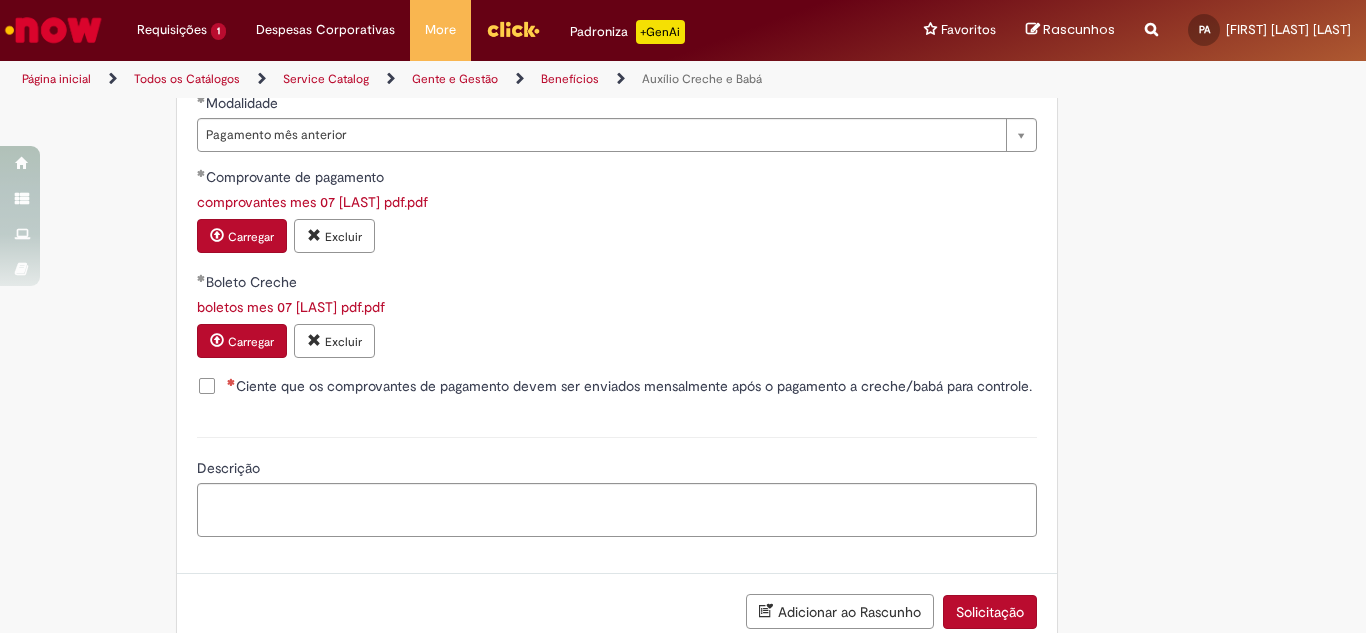 click on "Ciente que os comprovantes de pagamento devem ser enviados mensalmente após o pagamento a creche/babá para controle." at bounding box center [629, 386] 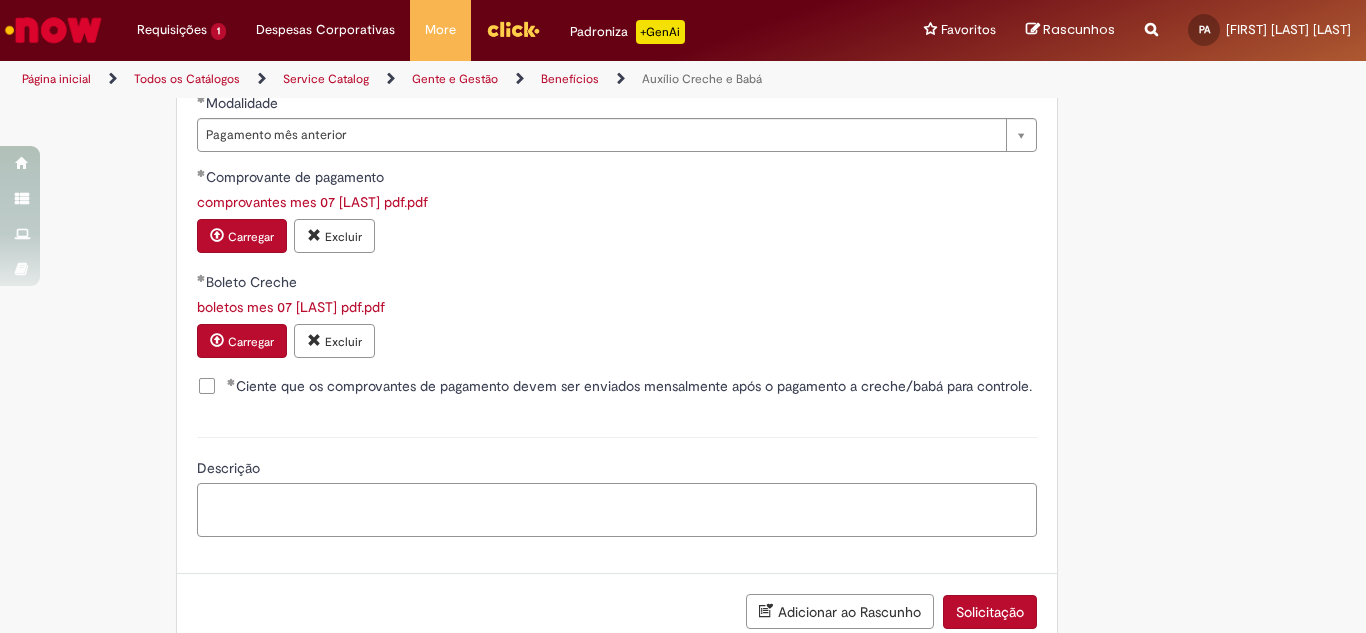 click on "Descrição" at bounding box center [617, 510] 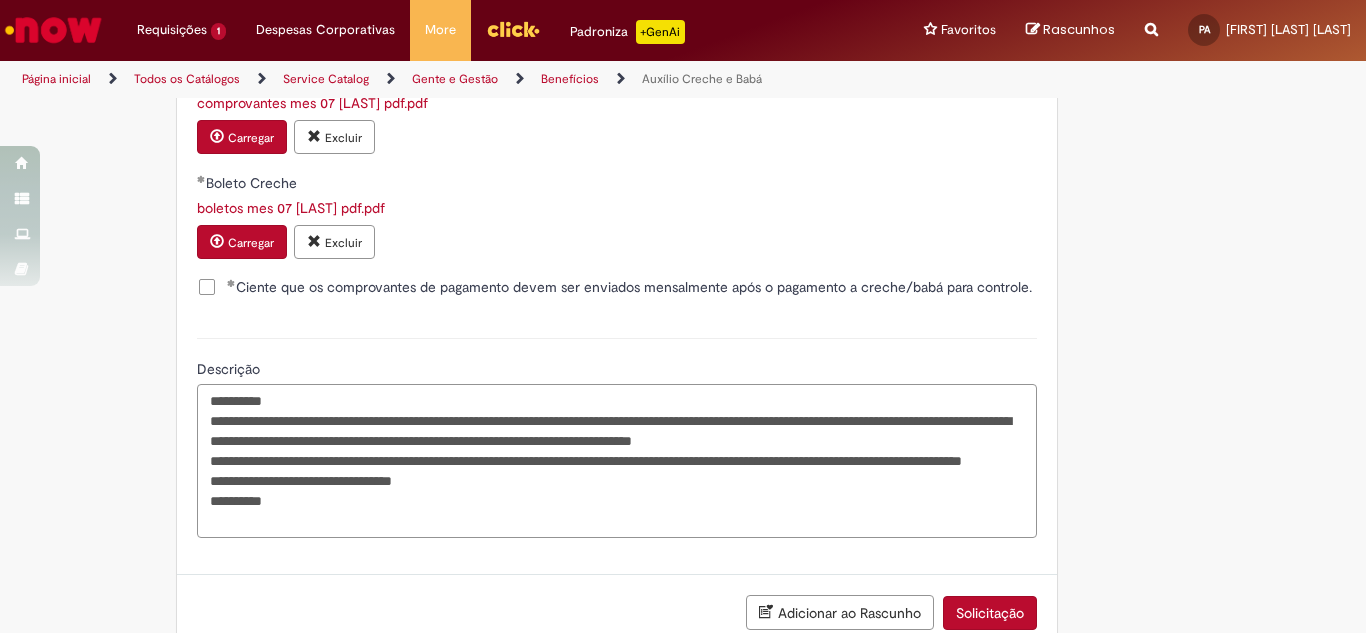 scroll, scrollTop: 1509, scrollLeft: 0, axis: vertical 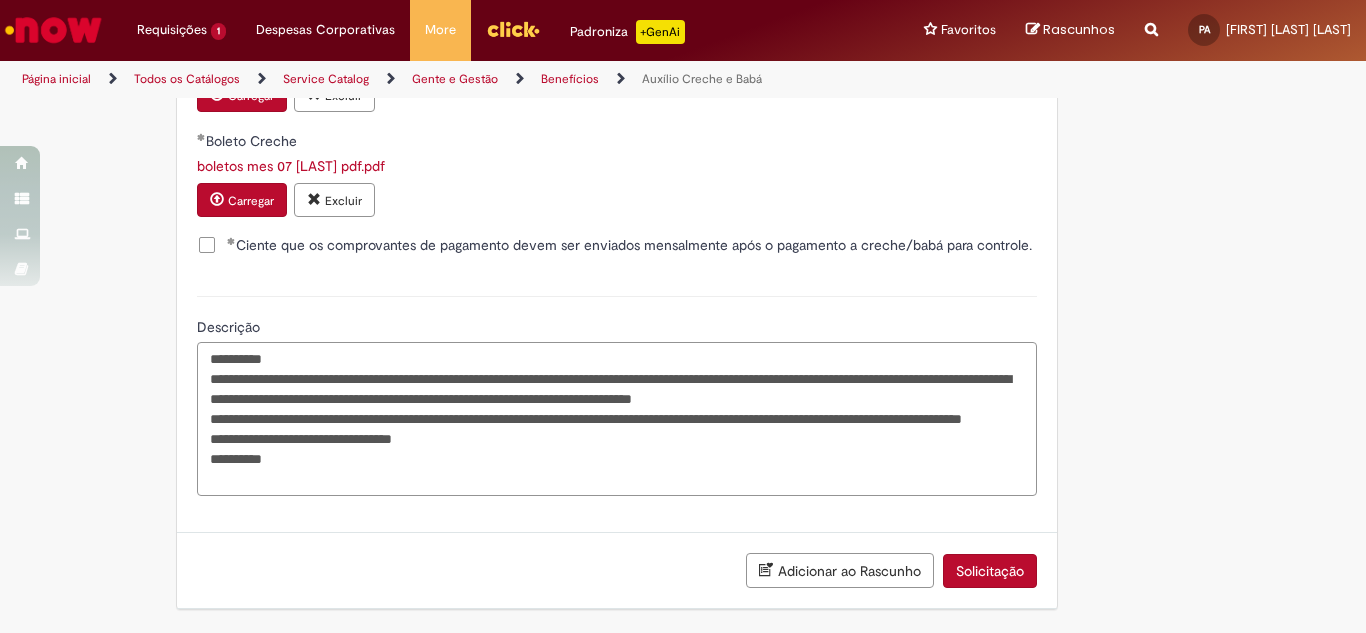 drag, startPoint x: 197, startPoint y: 419, endPoint x: 340, endPoint y: 440, distance: 144.53374 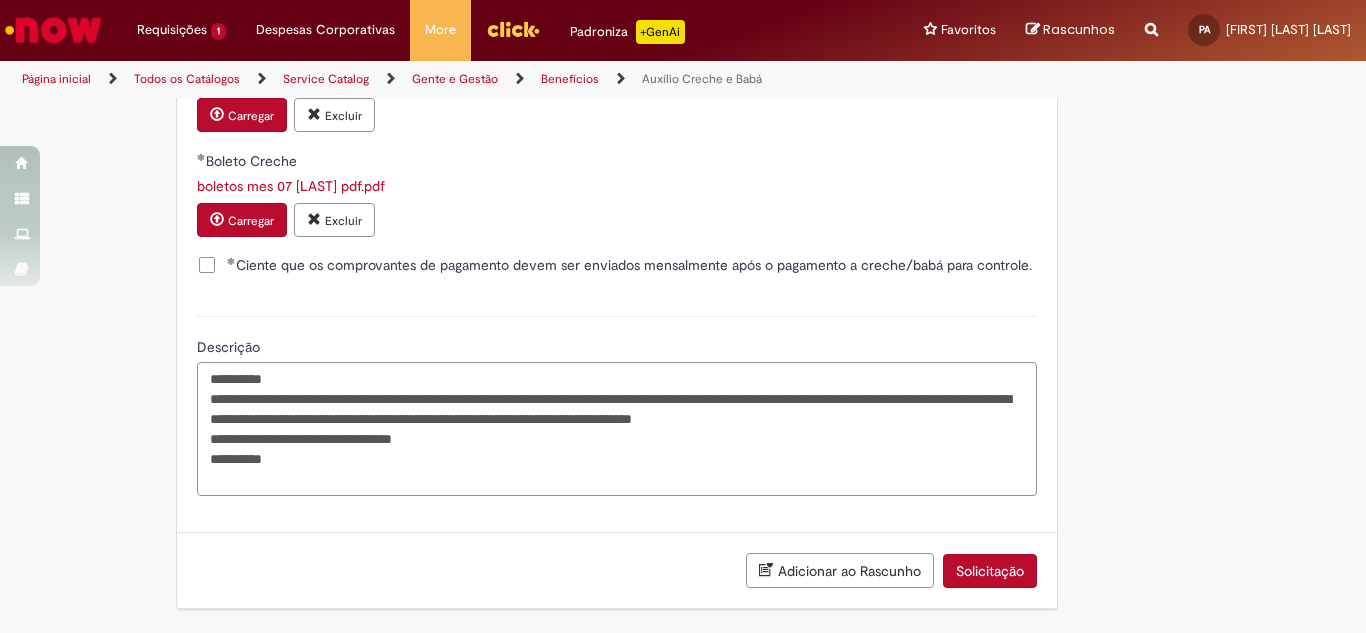 scroll, scrollTop: 1470, scrollLeft: 0, axis: vertical 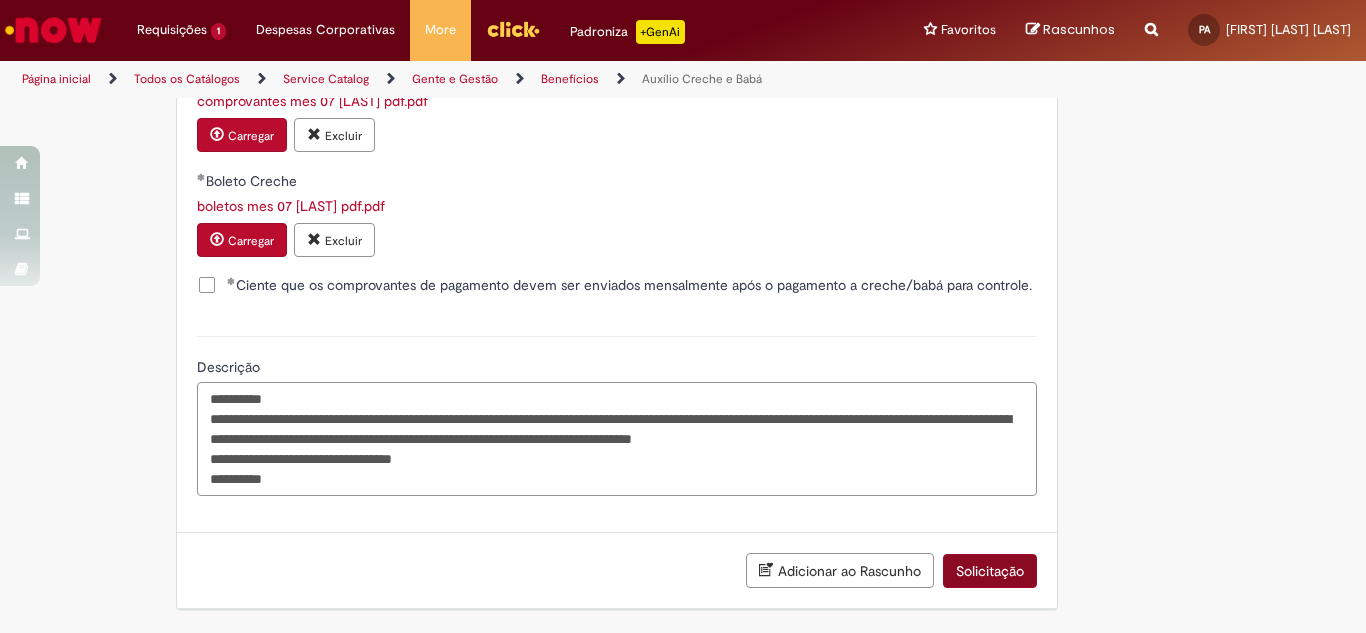 type on "**********" 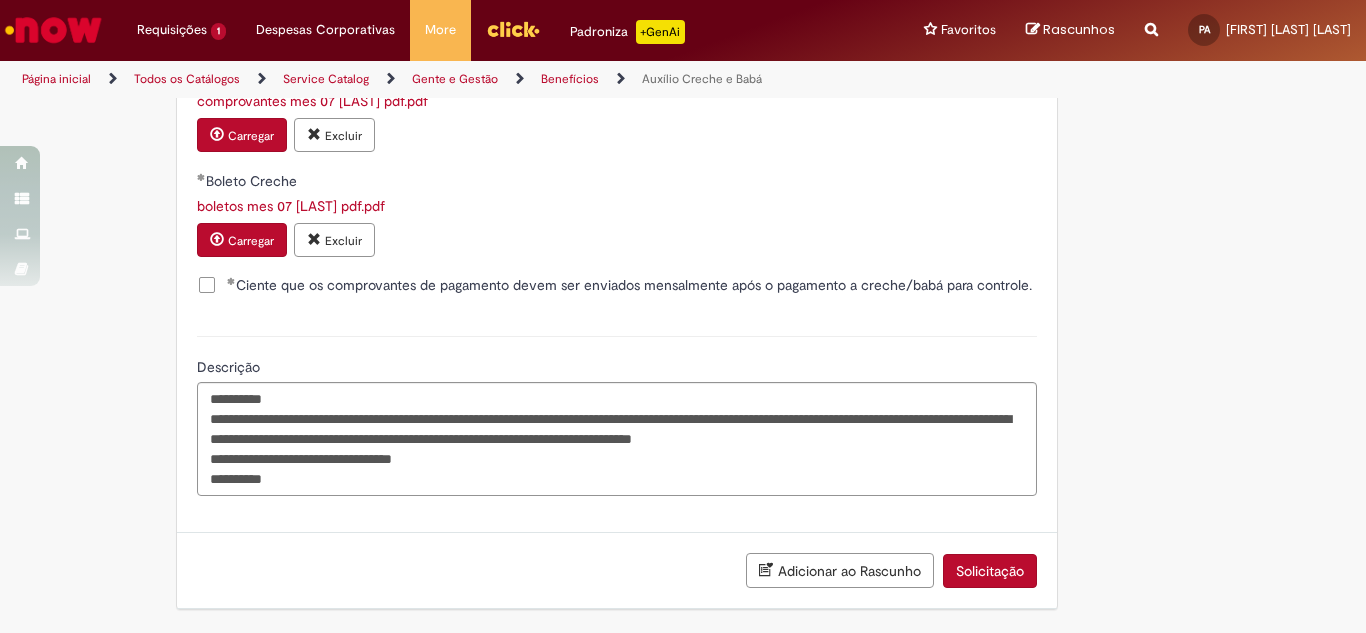 click on "Solicitação" at bounding box center (990, 571) 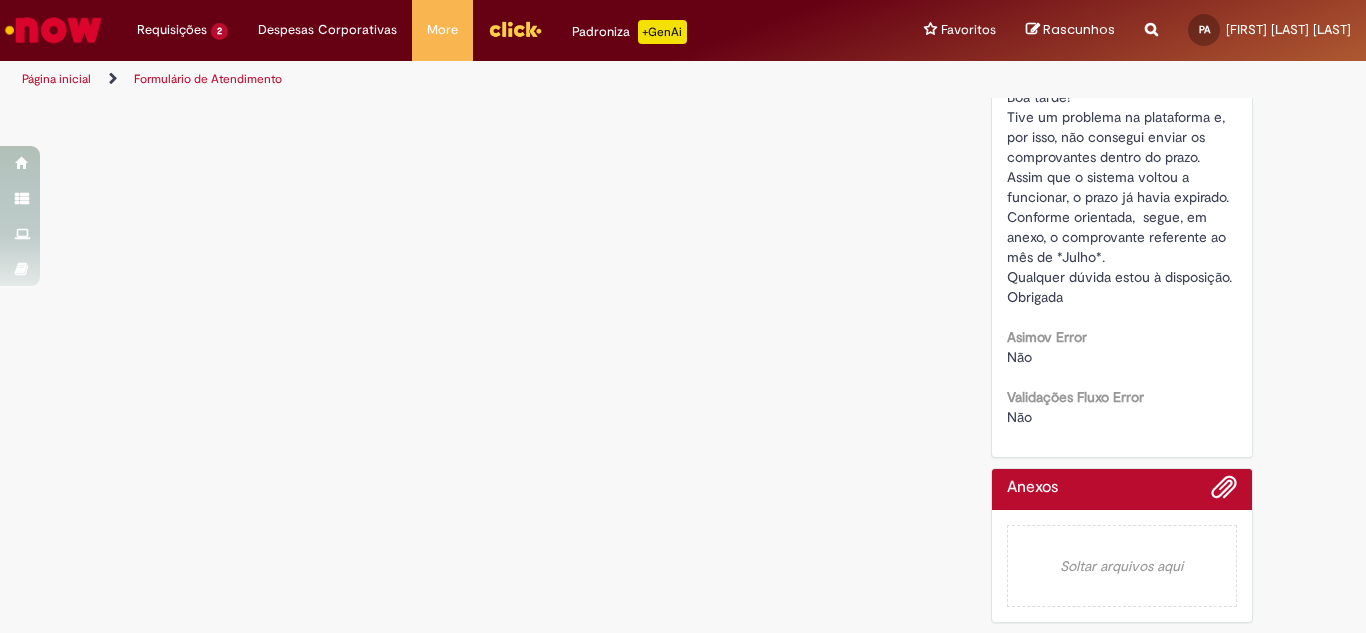 scroll, scrollTop: 0, scrollLeft: 0, axis: both 